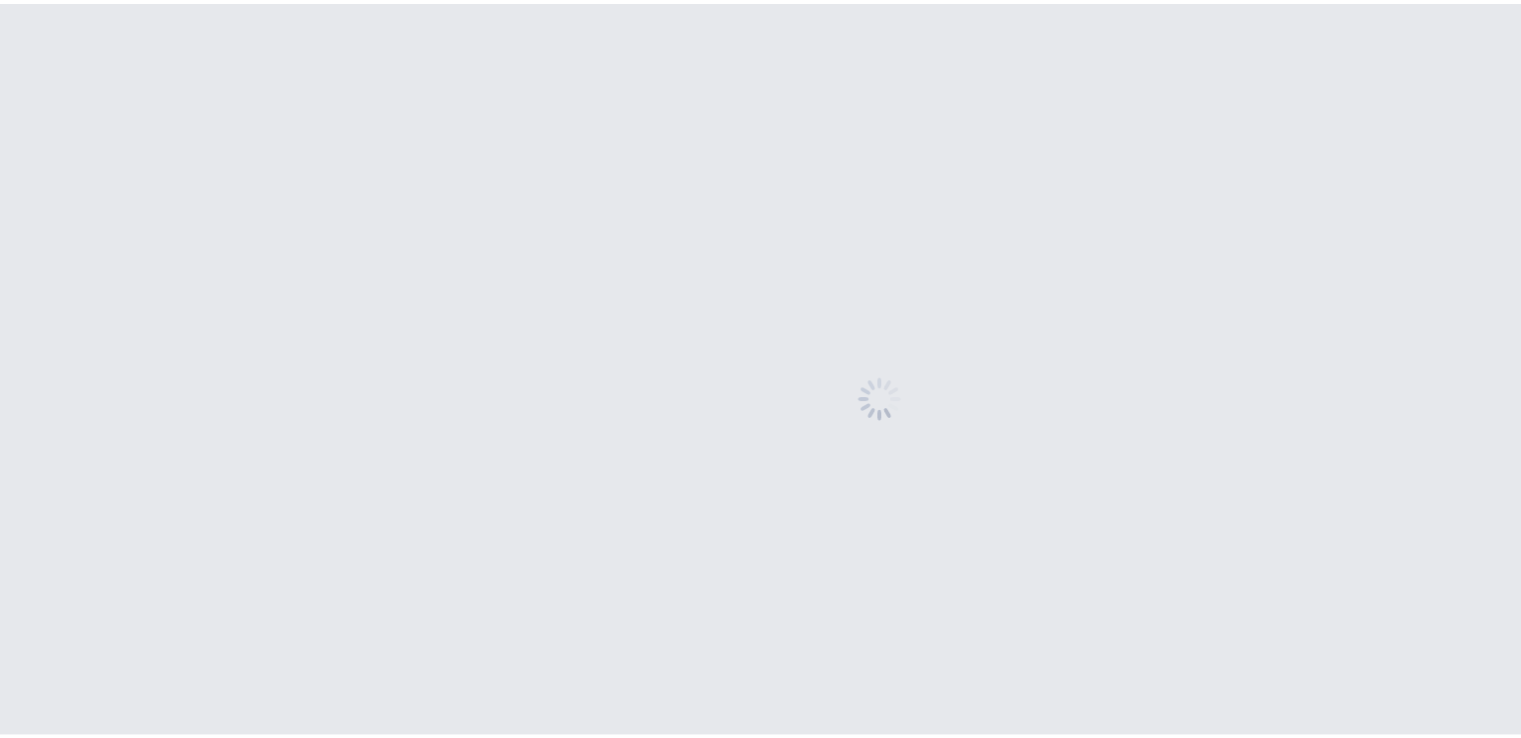 scroll, scrollTop: 0, scrollLeft: 0, axis: both 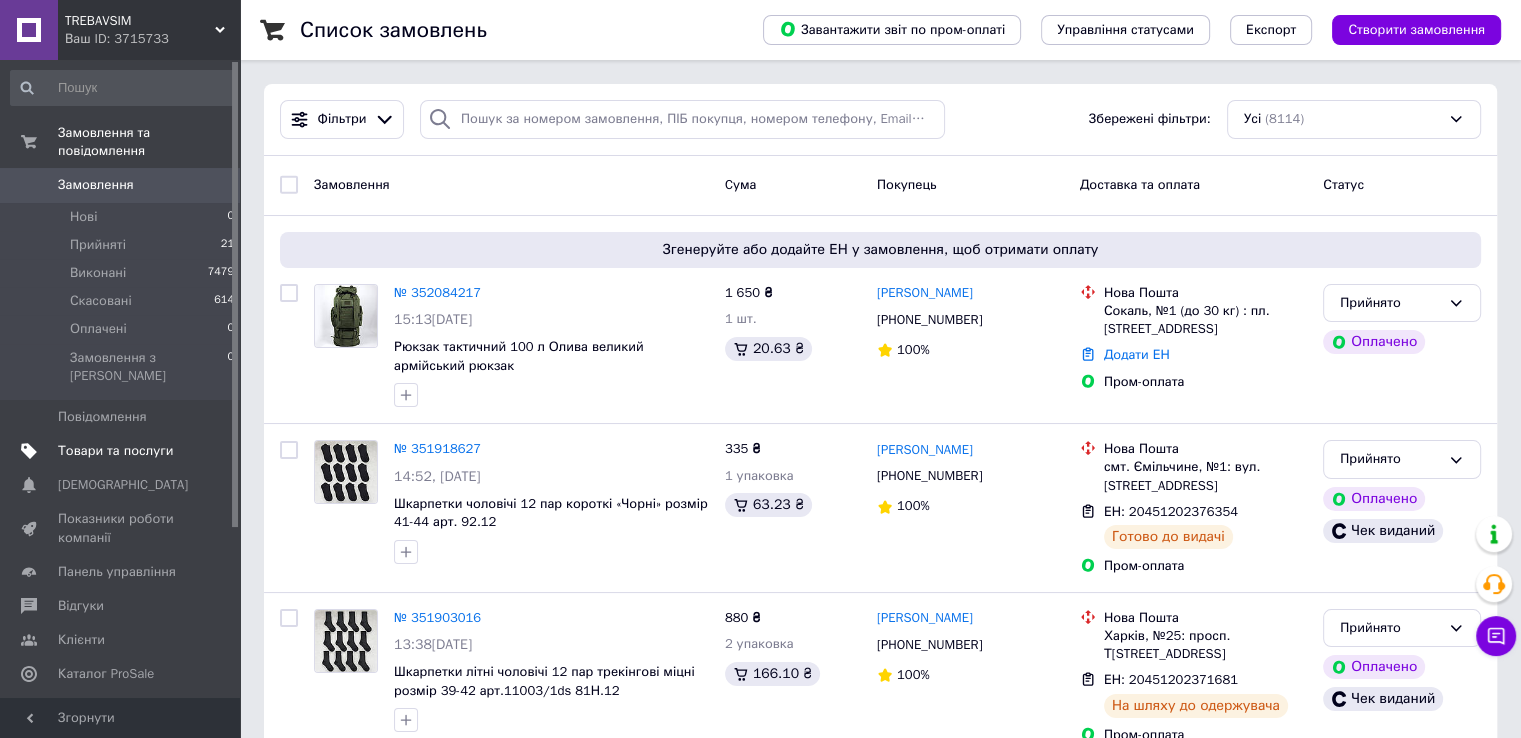 click on "Товари та послуги" at bounding box center [115, 451] 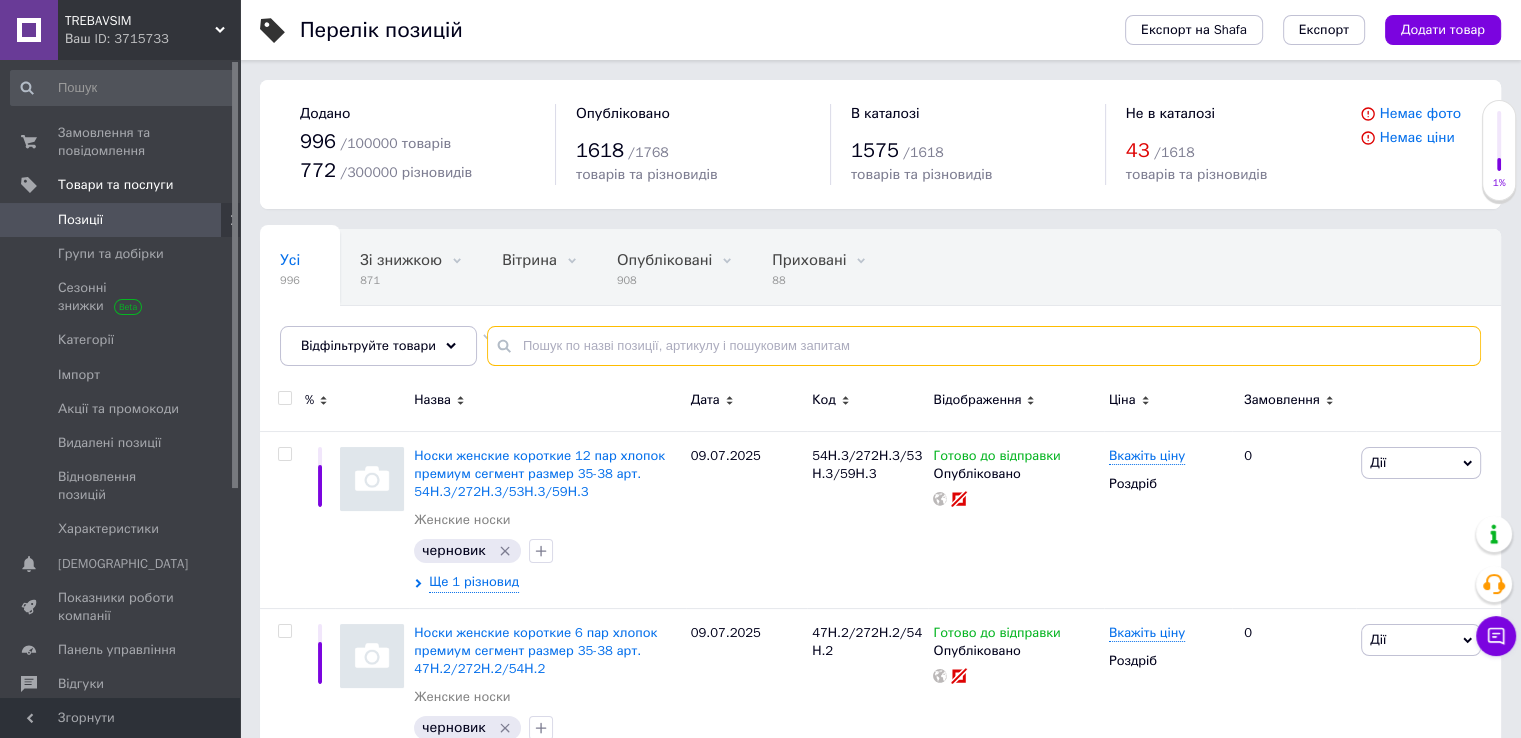 click at bounding box center (984, 346) 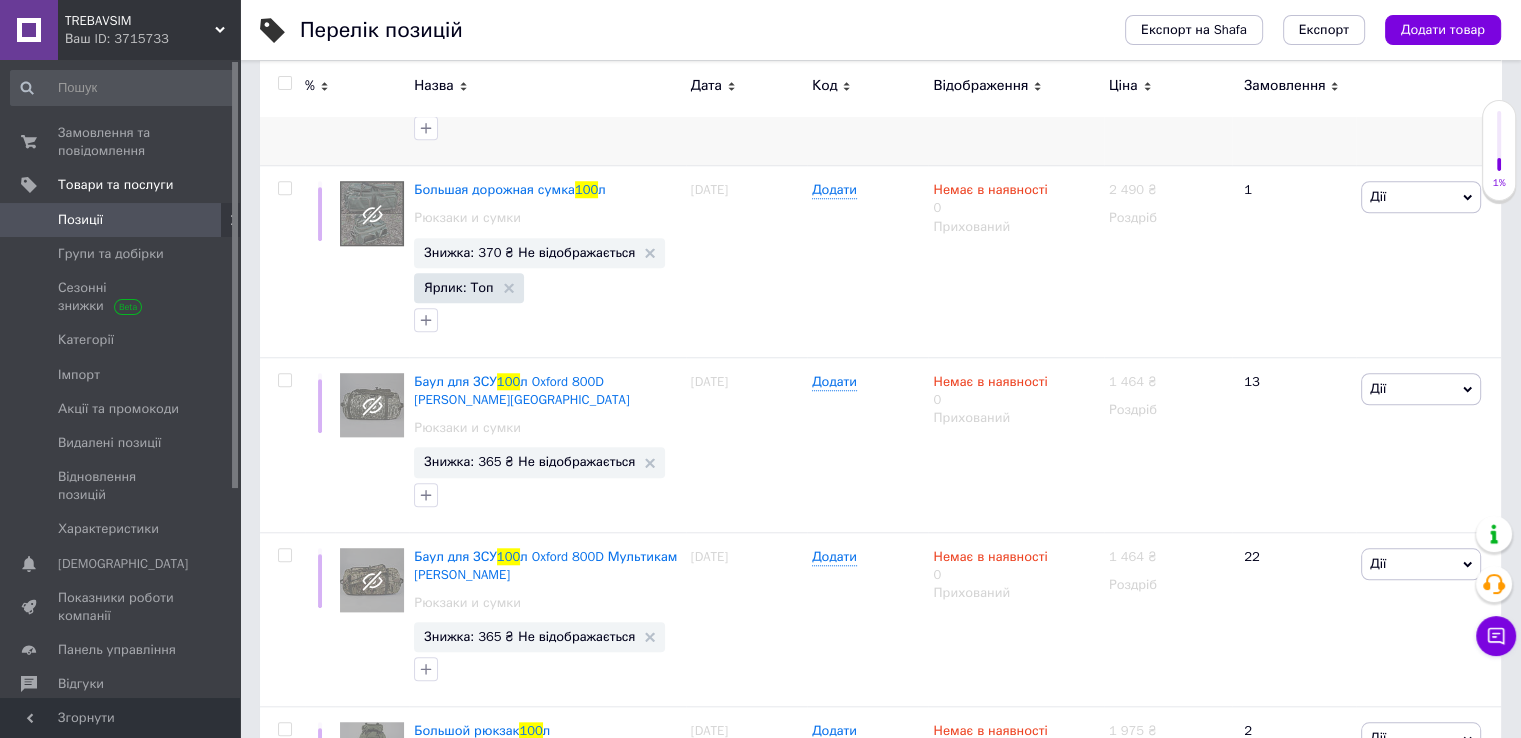 scroll, scrollTop: 337, scrollLeft: 0, axis: vertical 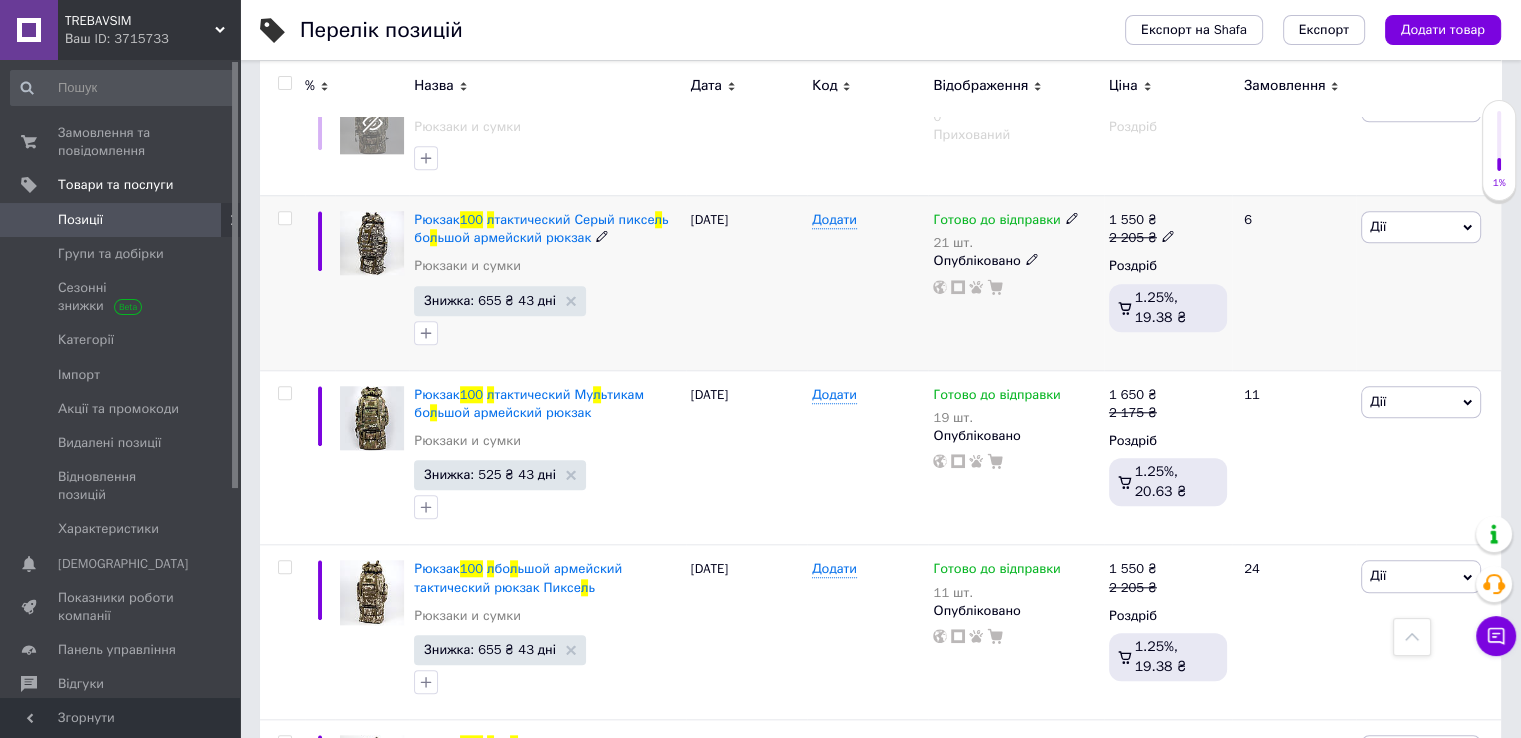 type on "100 л" 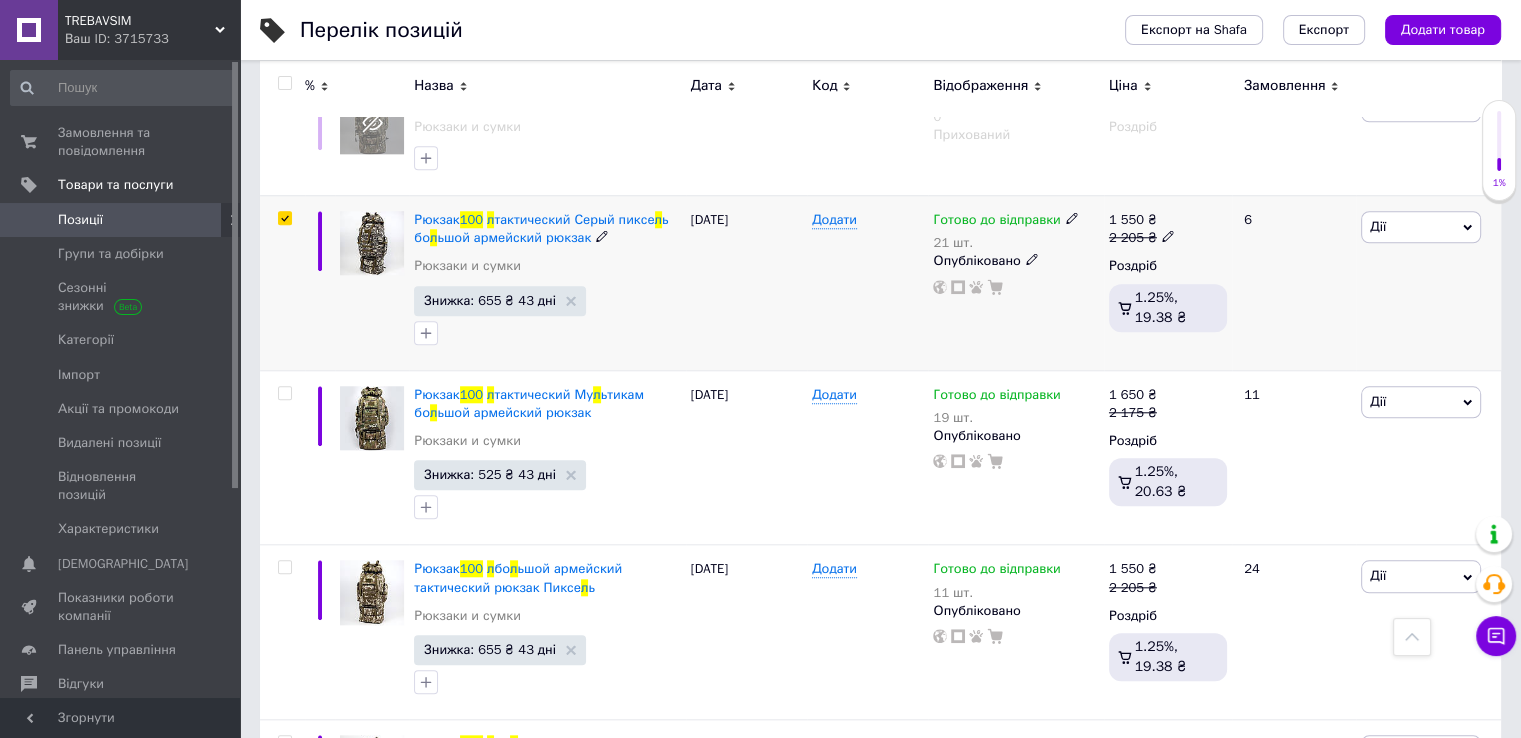 checkbox on "true" 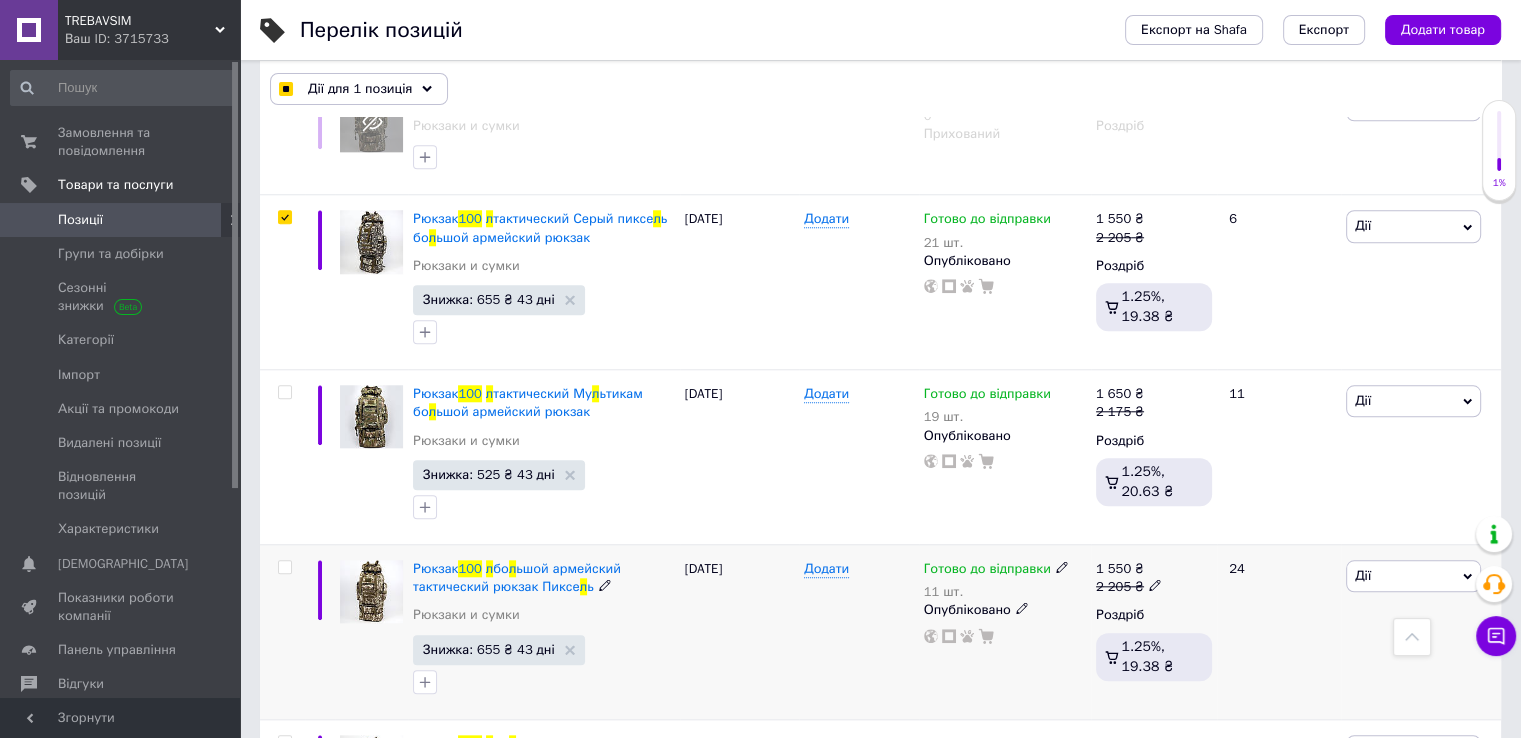 click at bounding box center (284, 567) 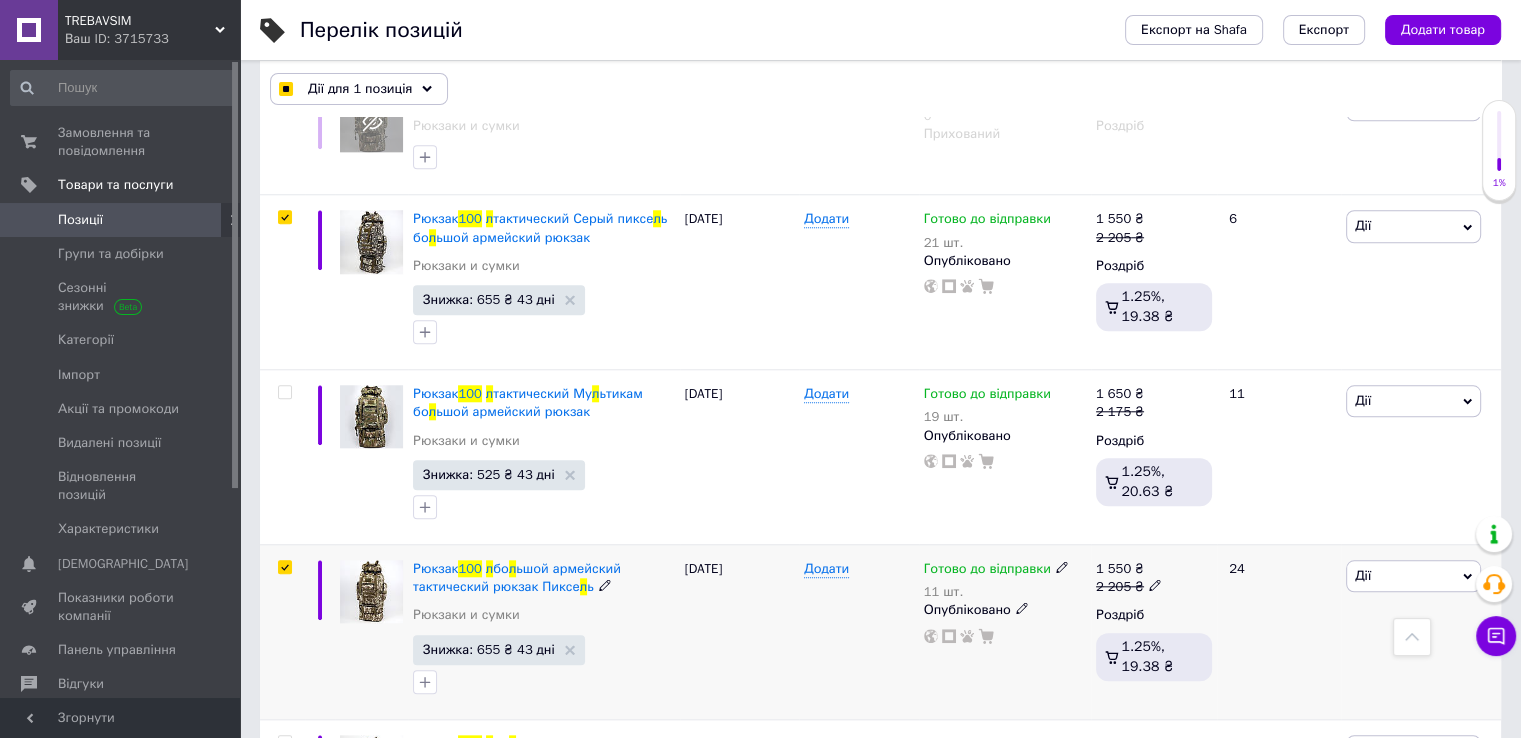 checkbox on "true" 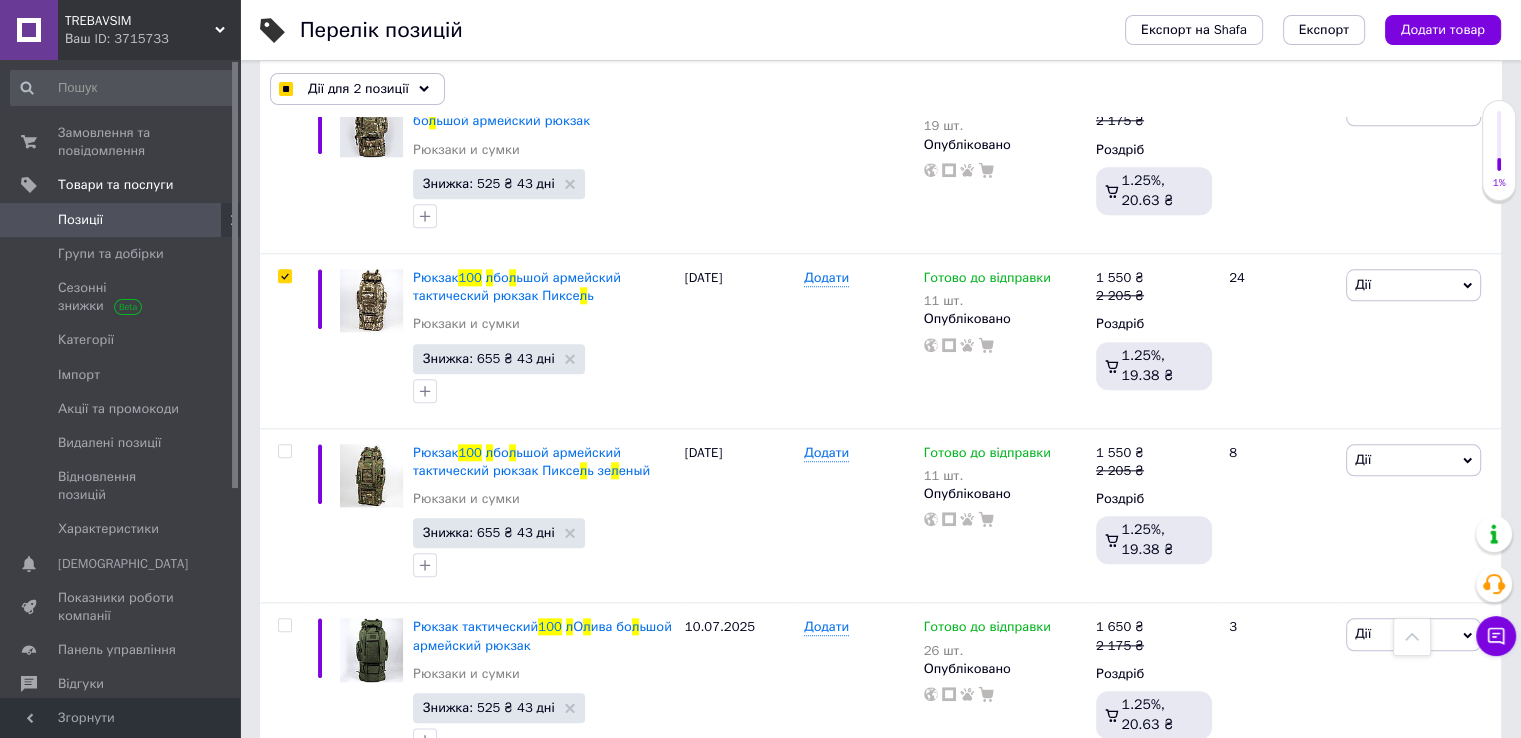 scroll, scrollTop: 2137, scrollLeft: 0, axis: vertical 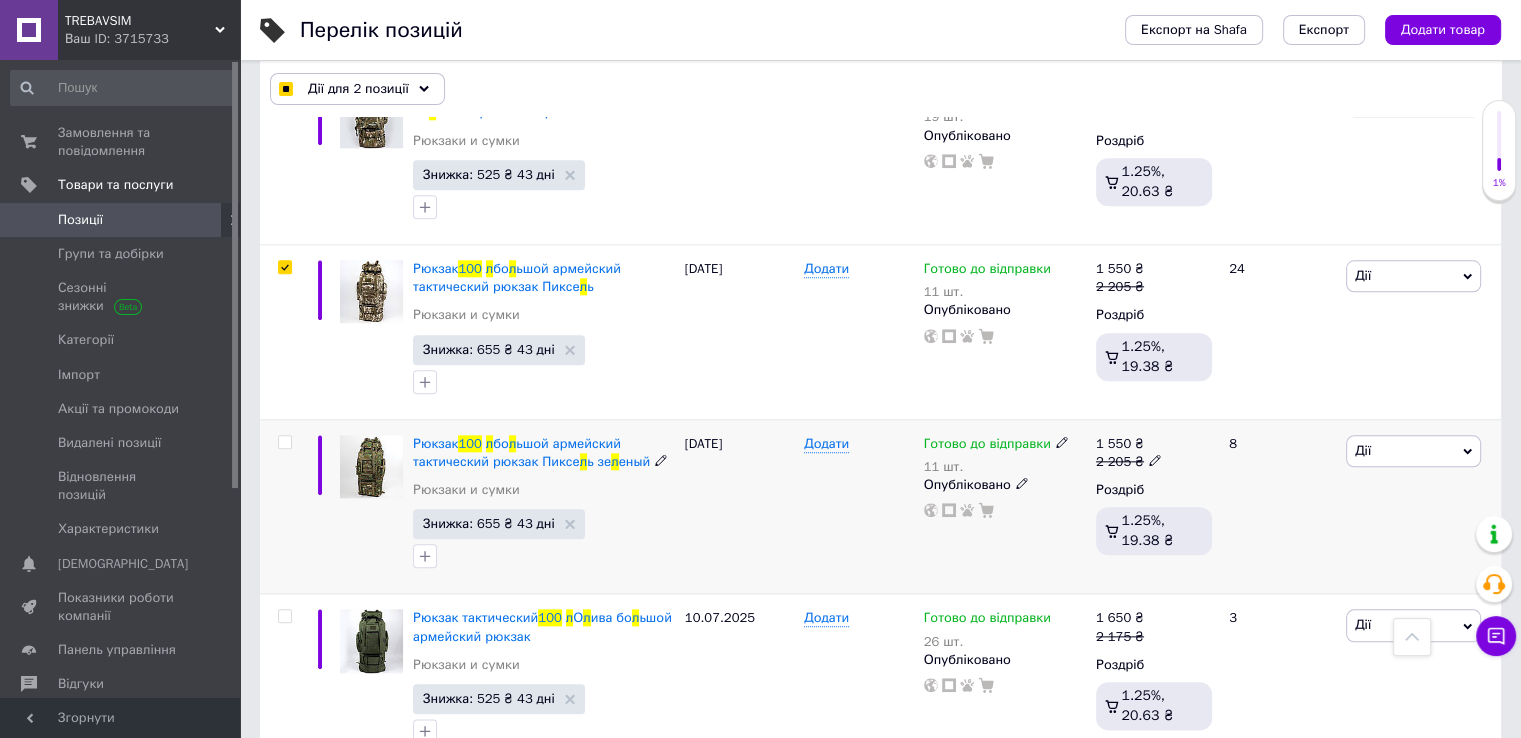click at bounding box center (284, 442) 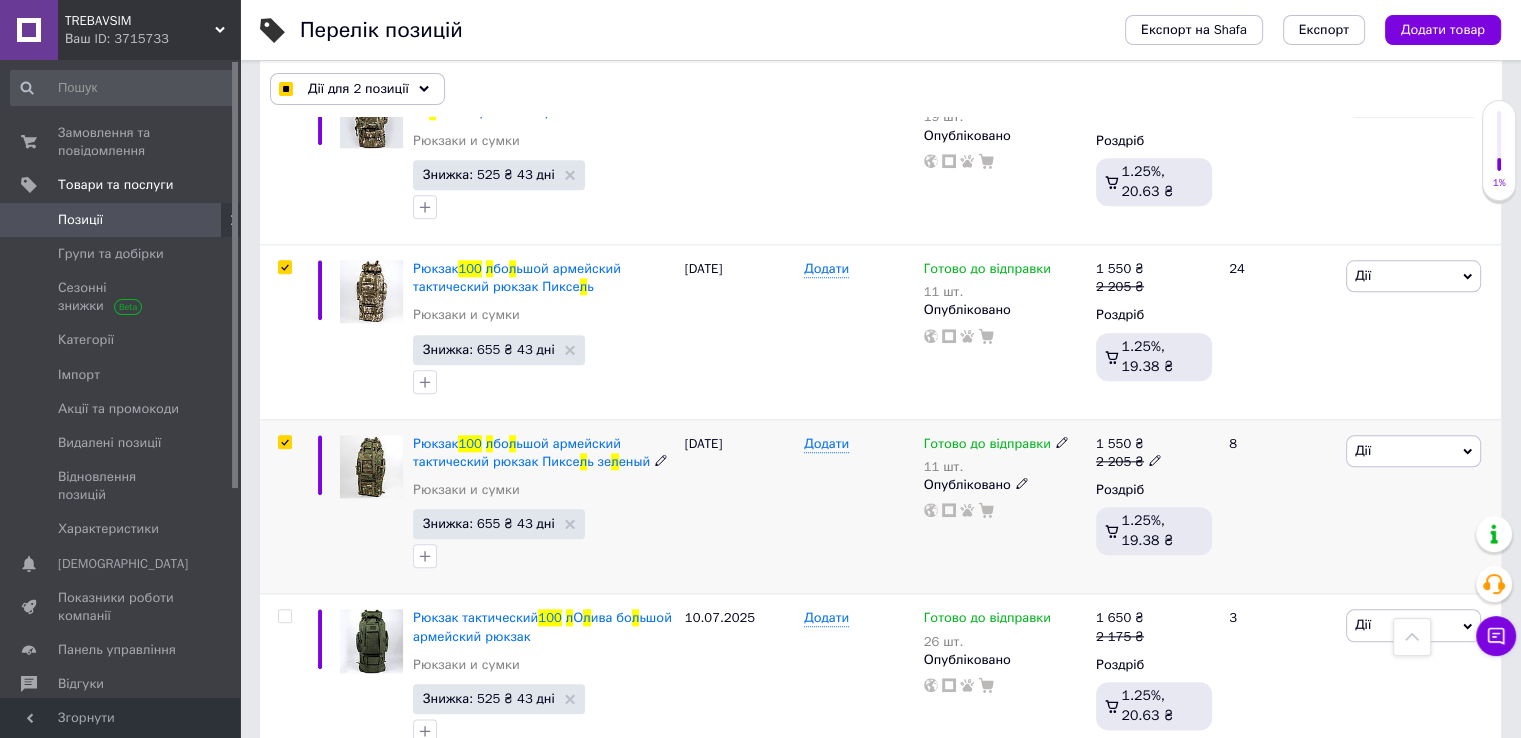 checkbox on "true" 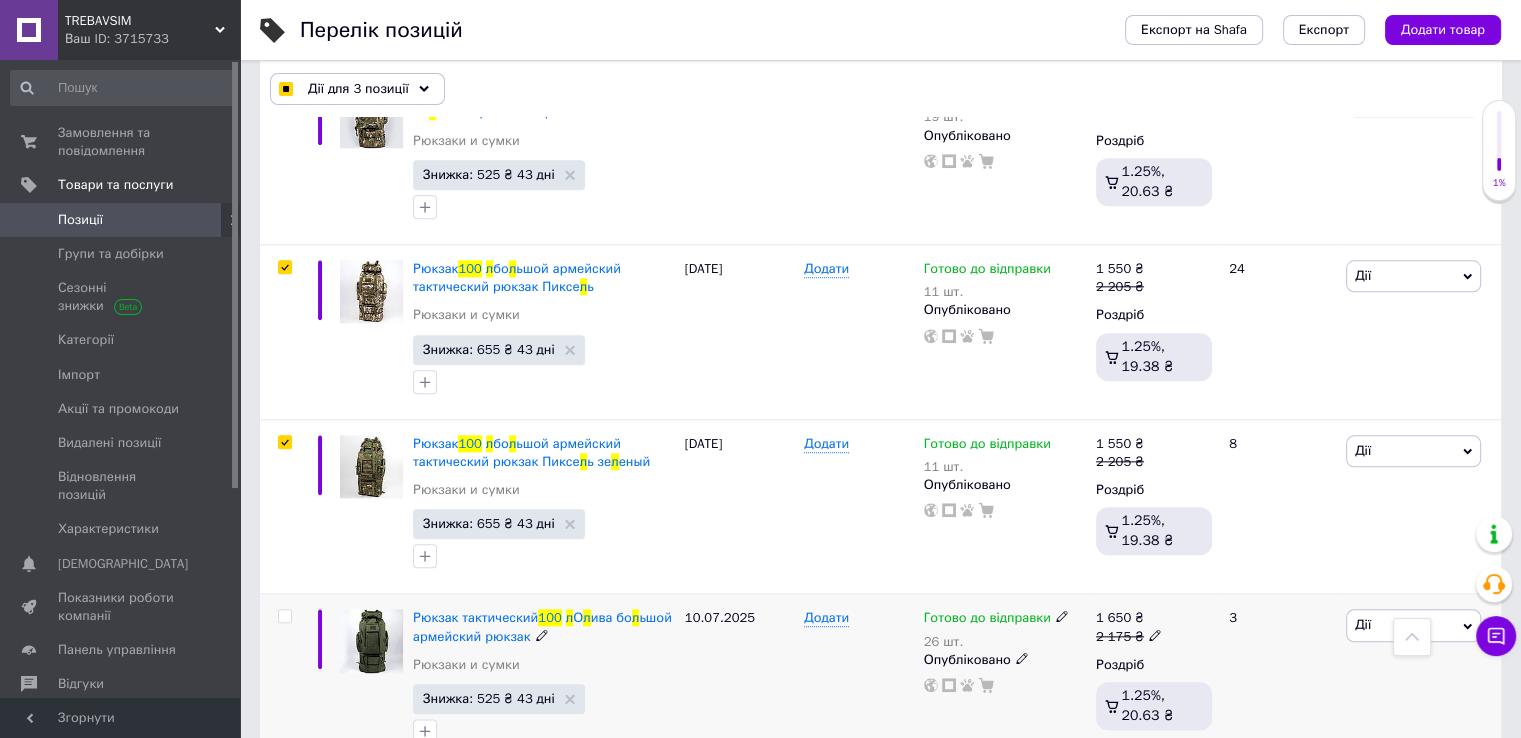 click at bounding box center [284, 616] 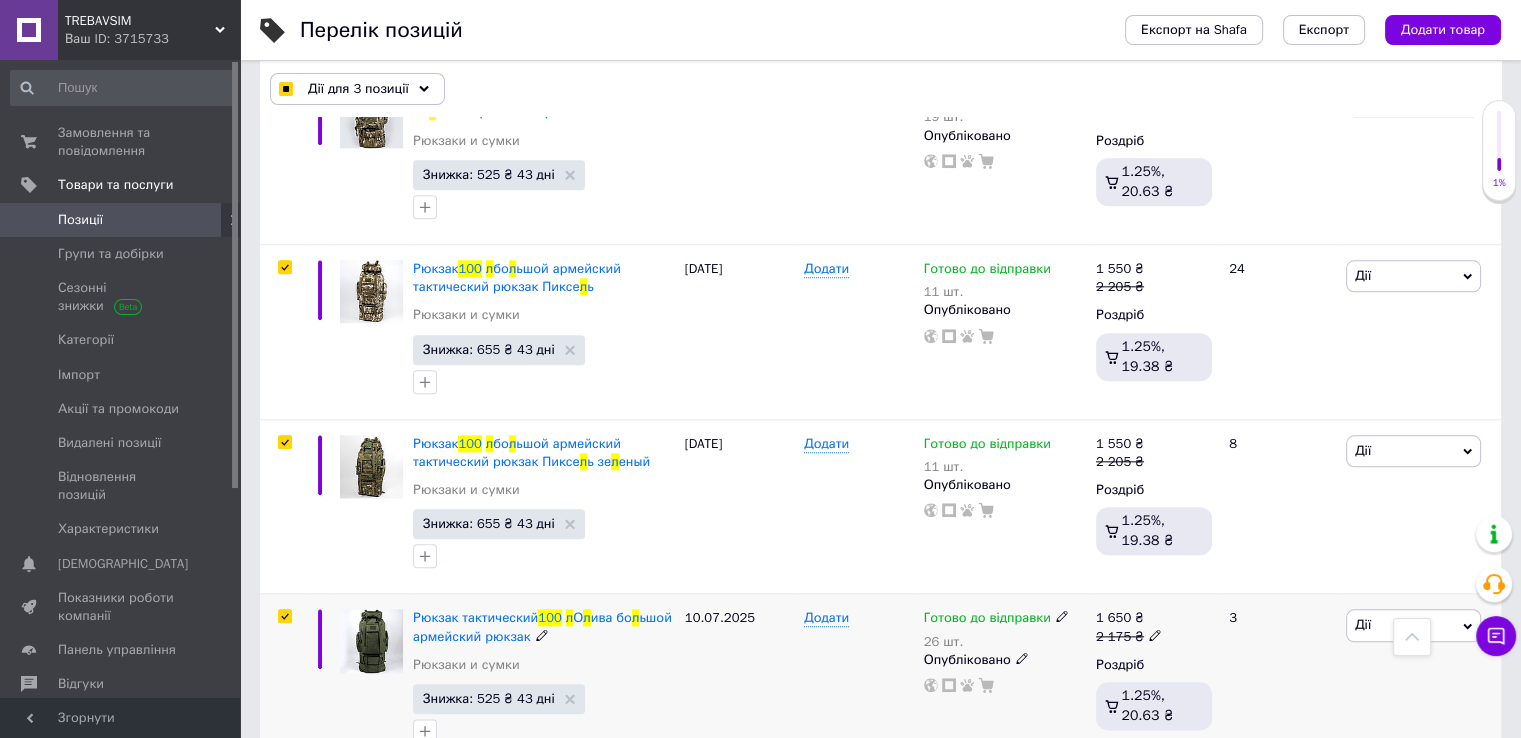 checkbox on "true" 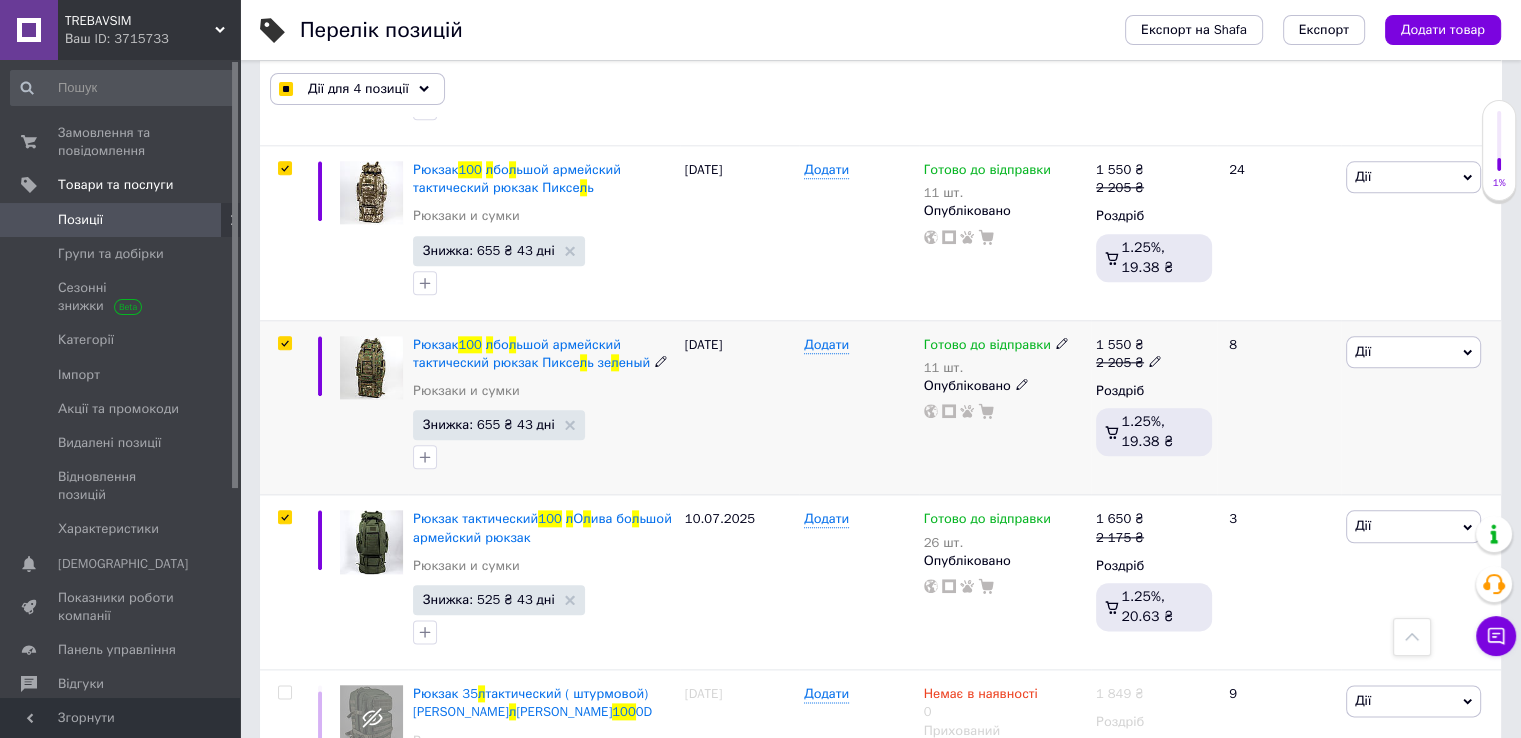 scroll, scrollTop: 2437, scrollLeft: 0, axis: vertical 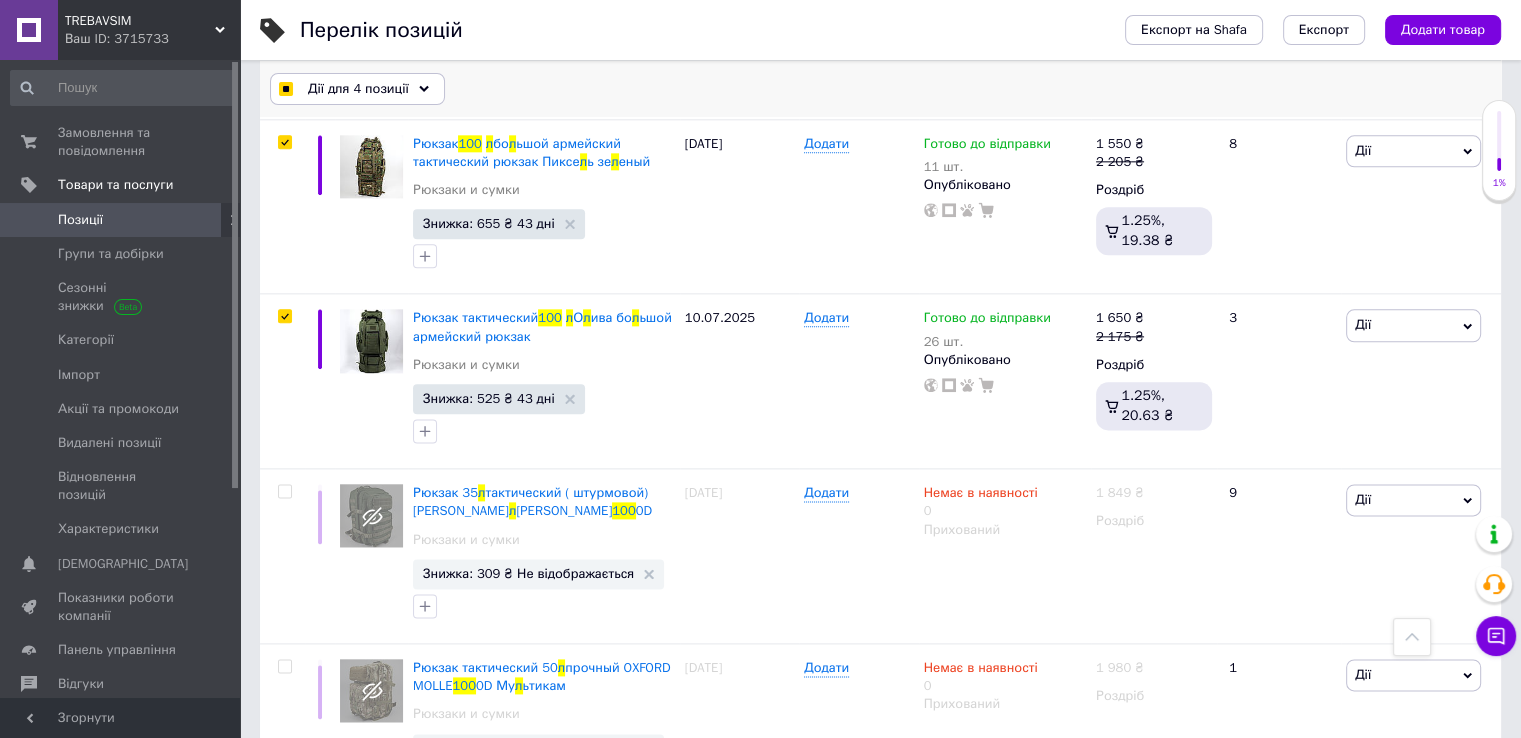 click on "Дії для 4 позиції" at bounding box center (358, 89) 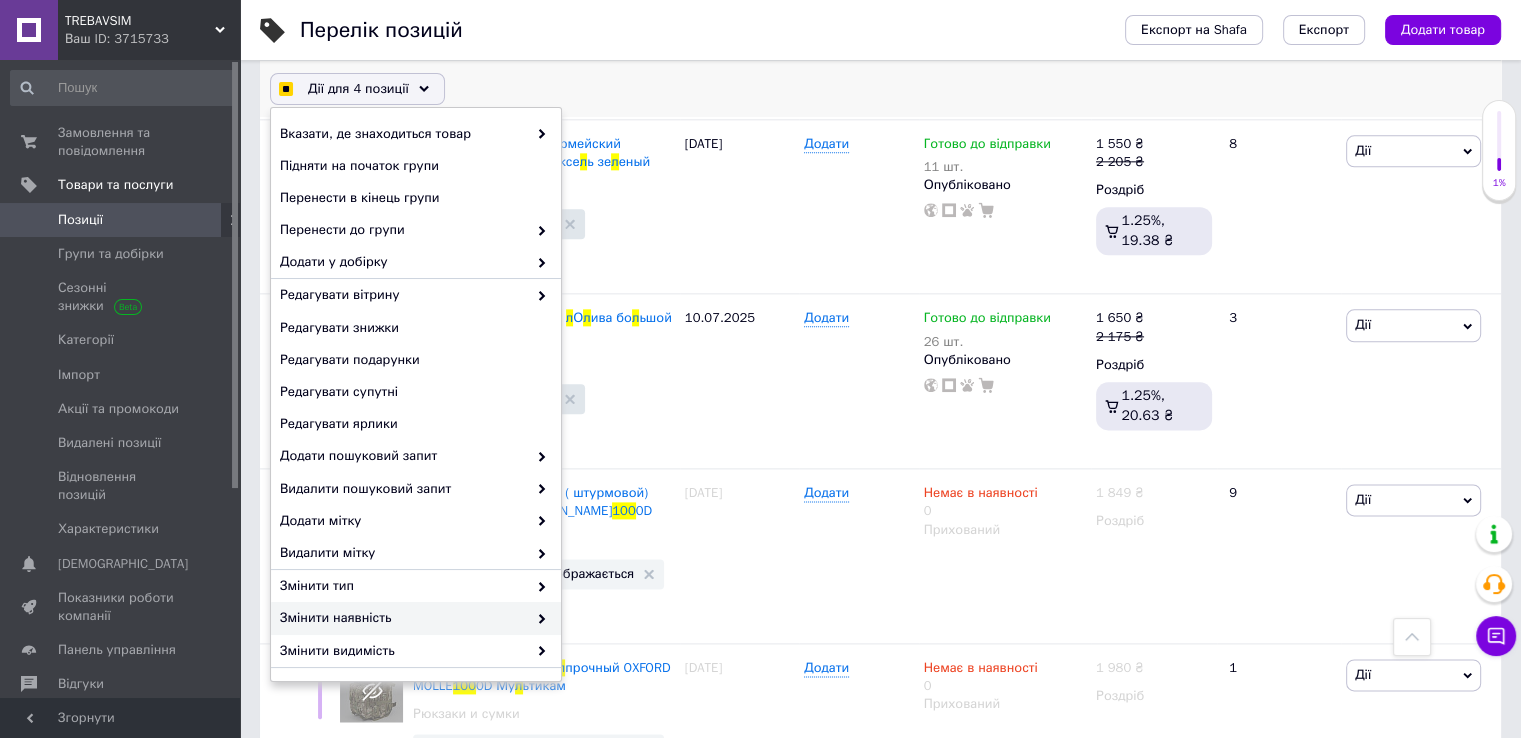 checkbox on "true" 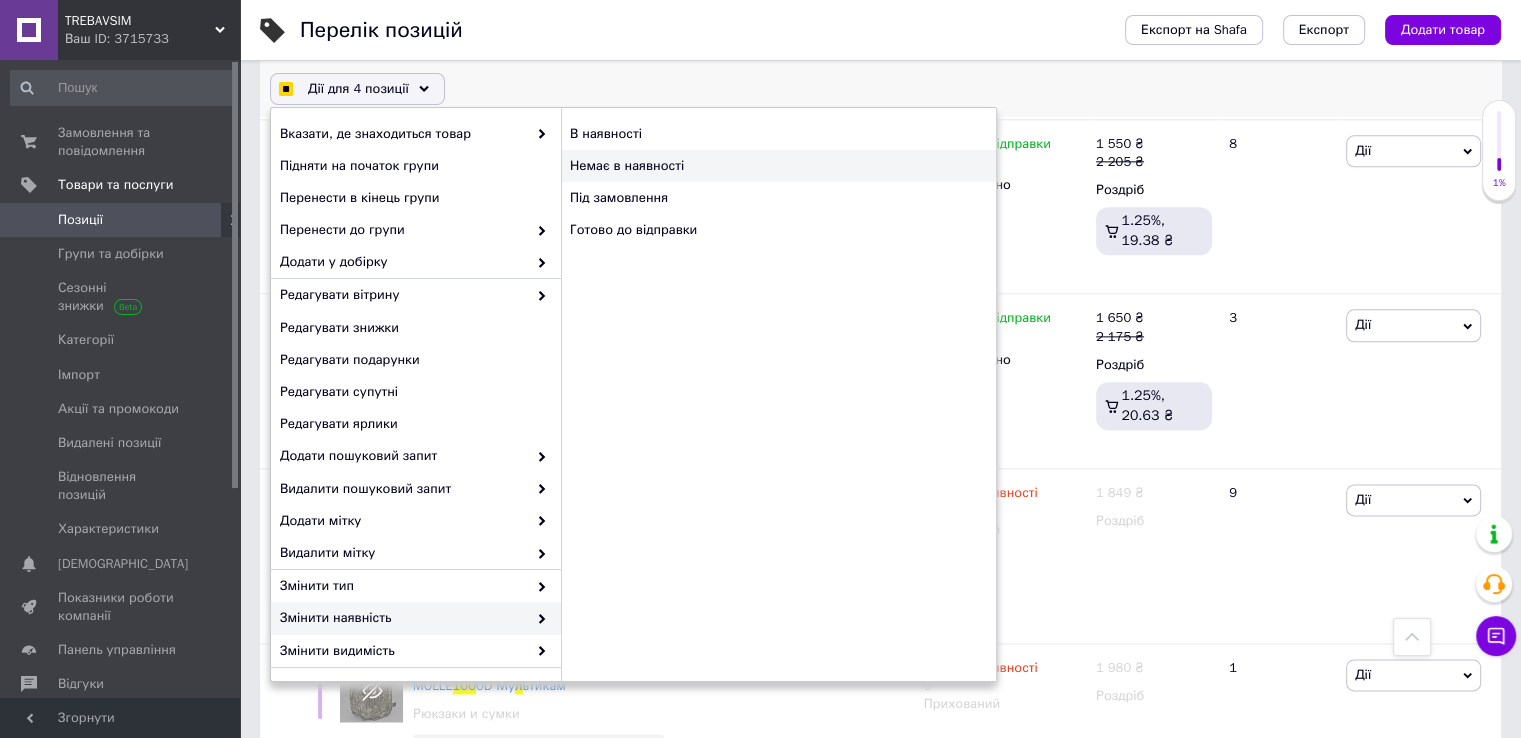 checkbox on "true" 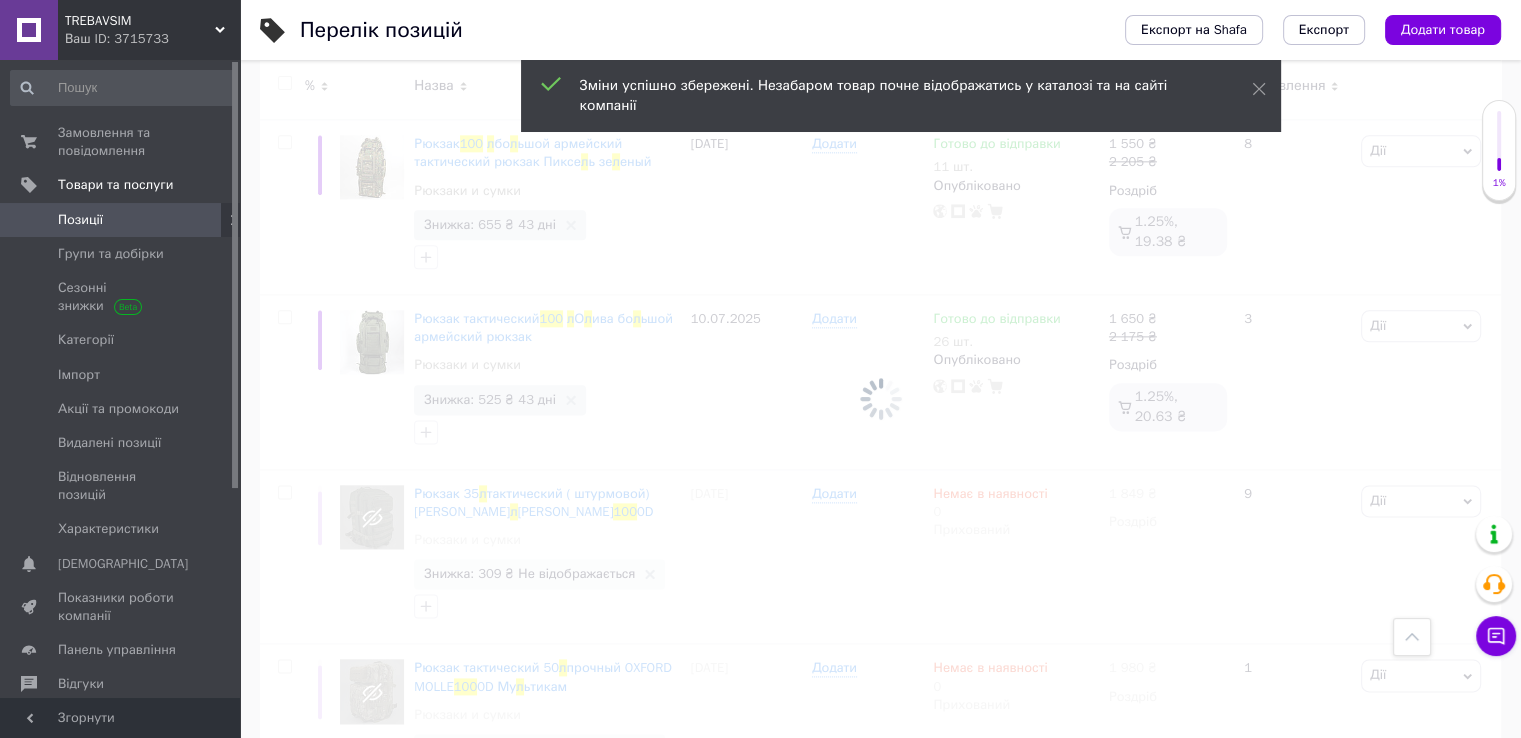 scroll, scrollTop: 2438, scrollLeft: 0, axis: vertical 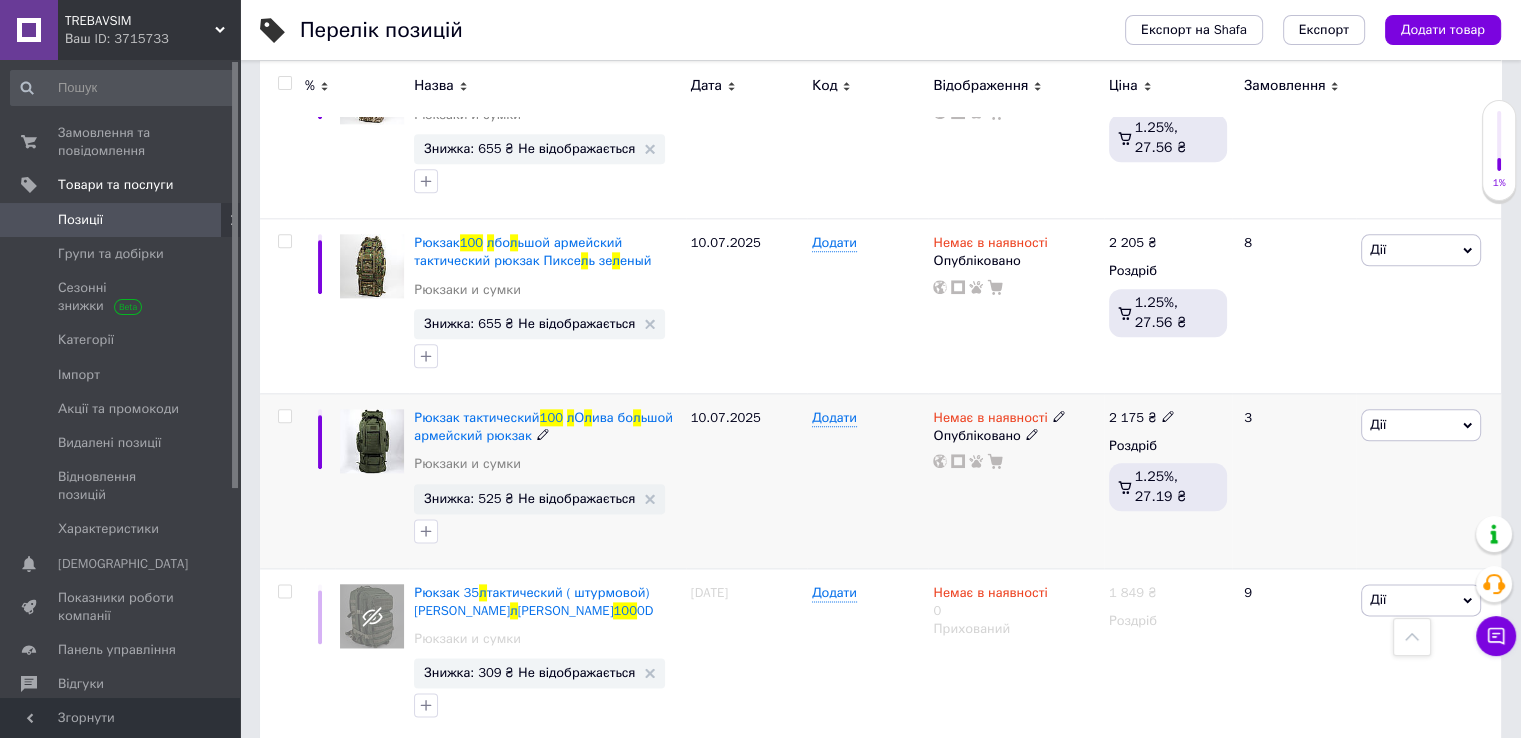 click at bounding box center (284, 416) 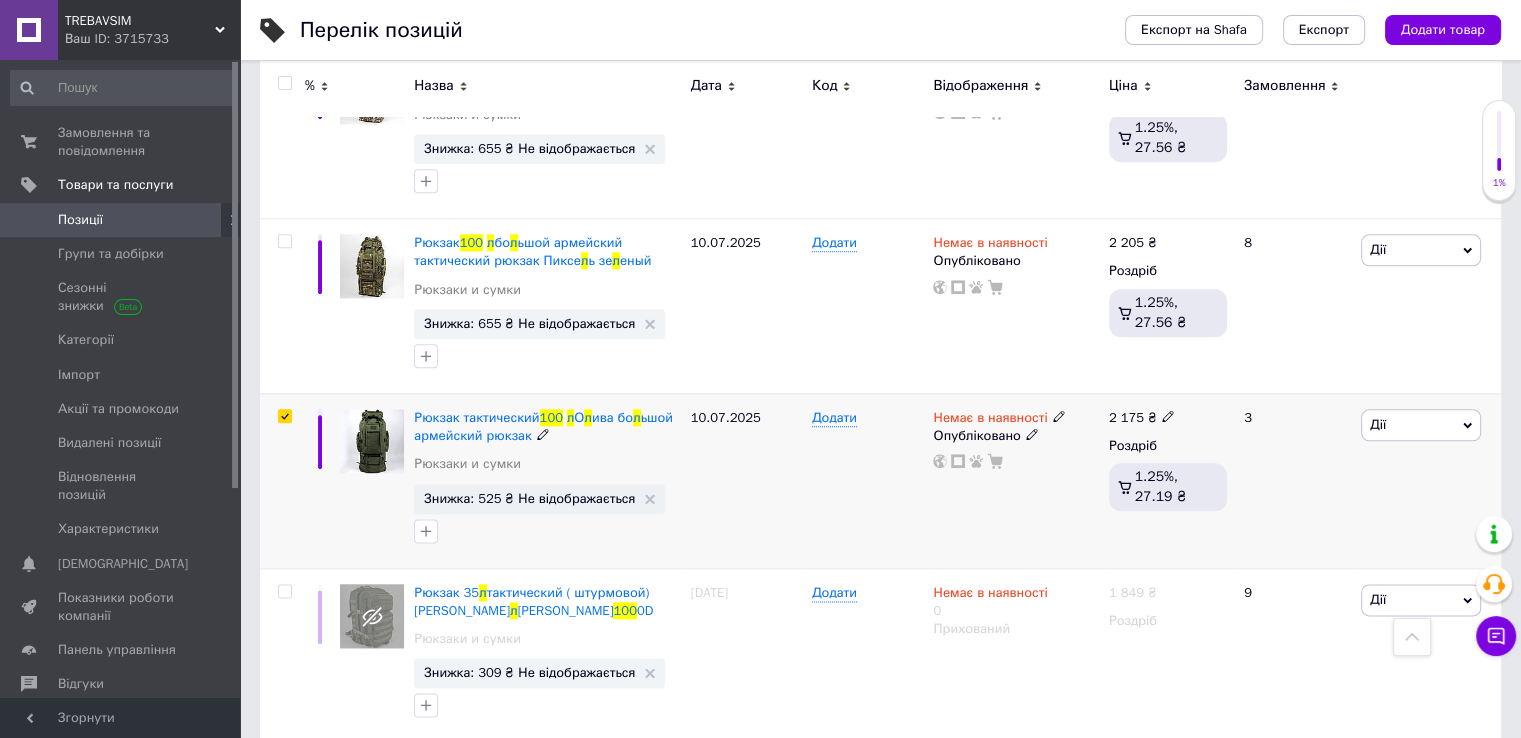 checkbox on "true" 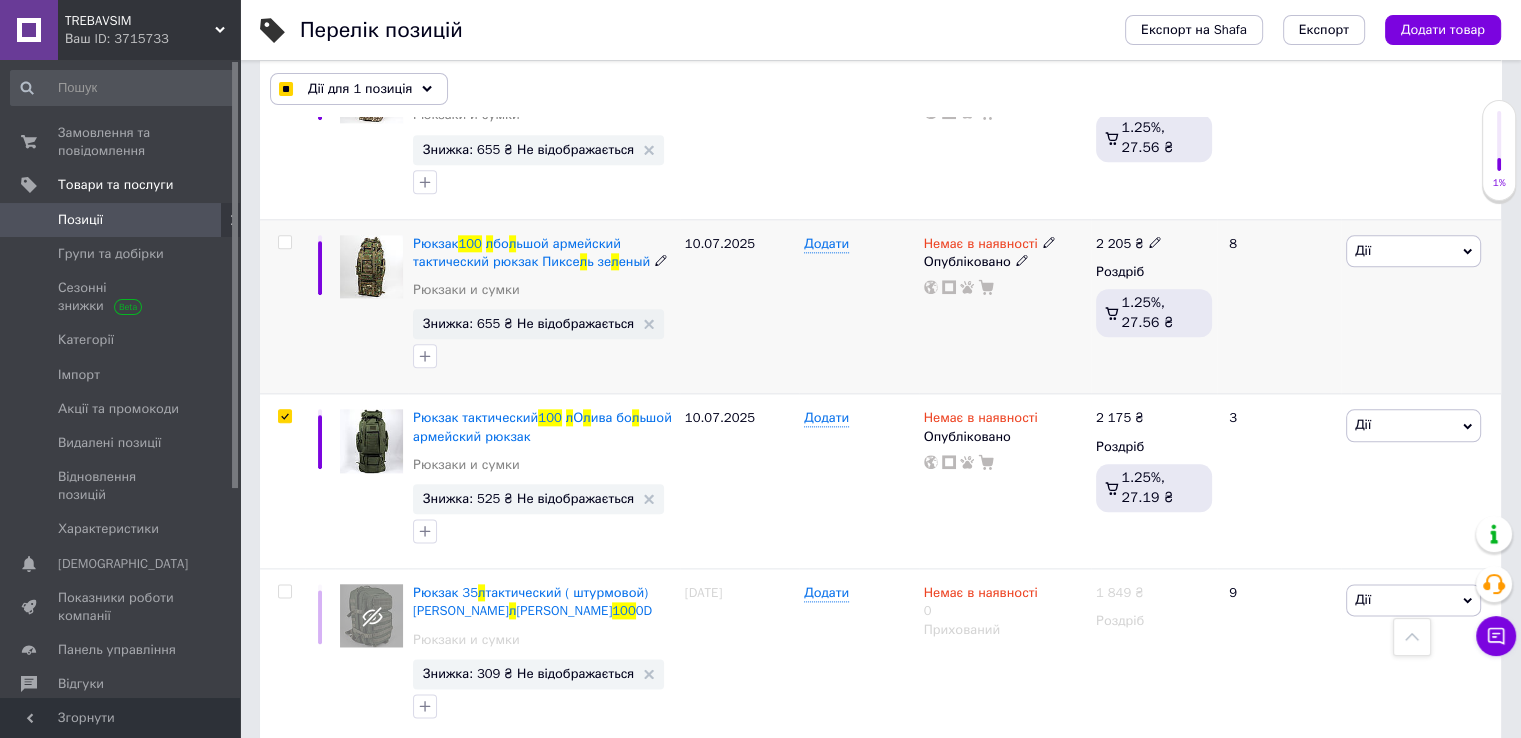 click at bounding box center [284, 242] 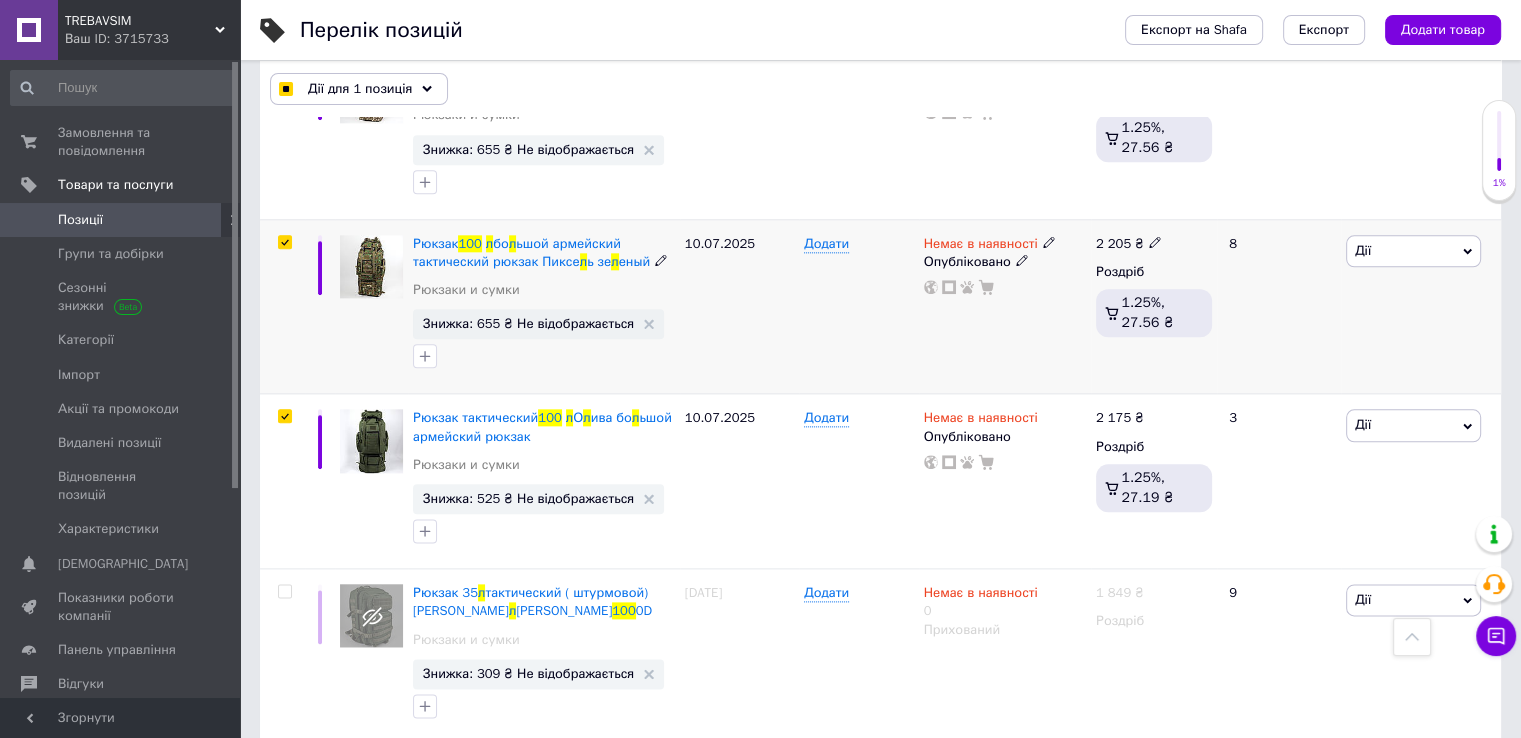 checkbox on "true" 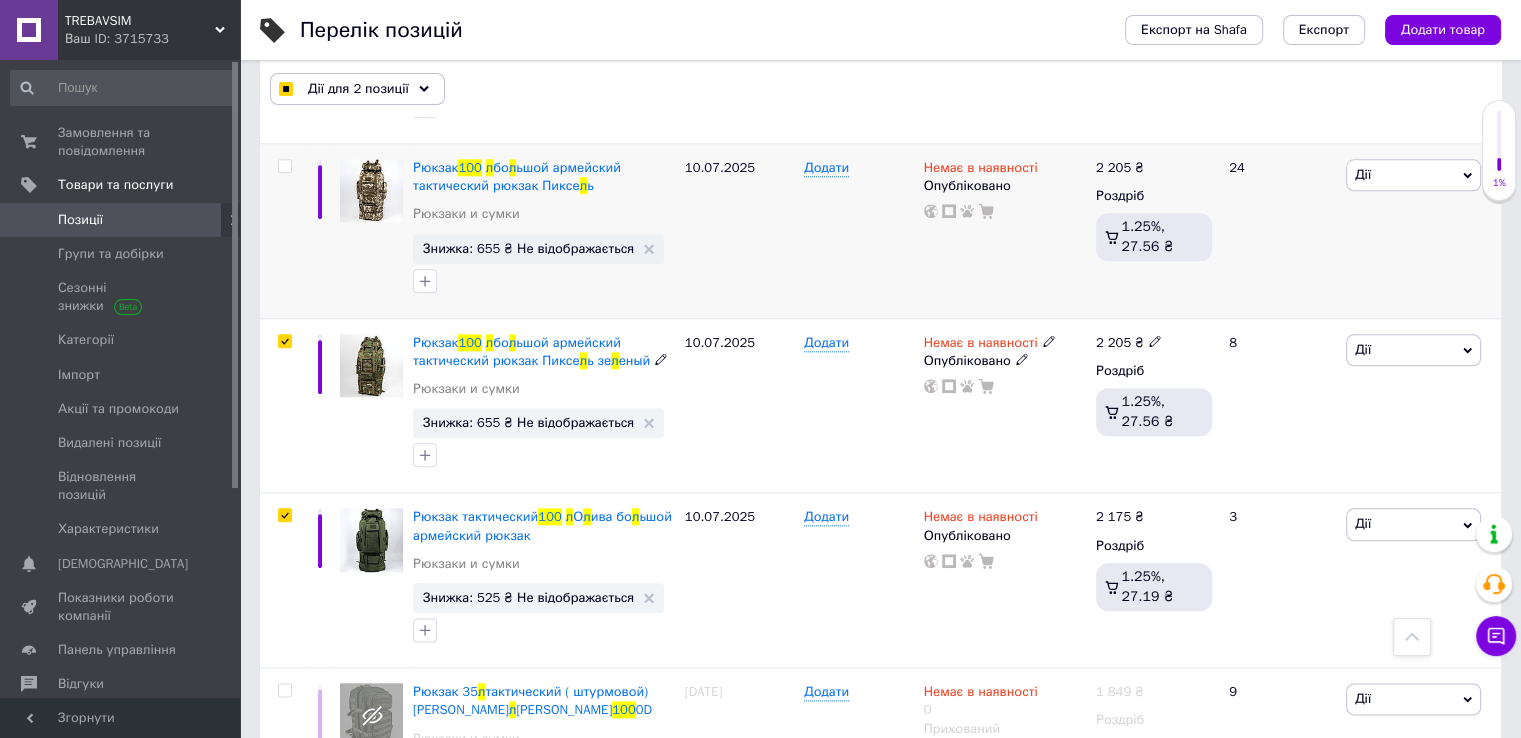 scroll, scrollTop: 2137, scrollLeft: 0, axis: vertical 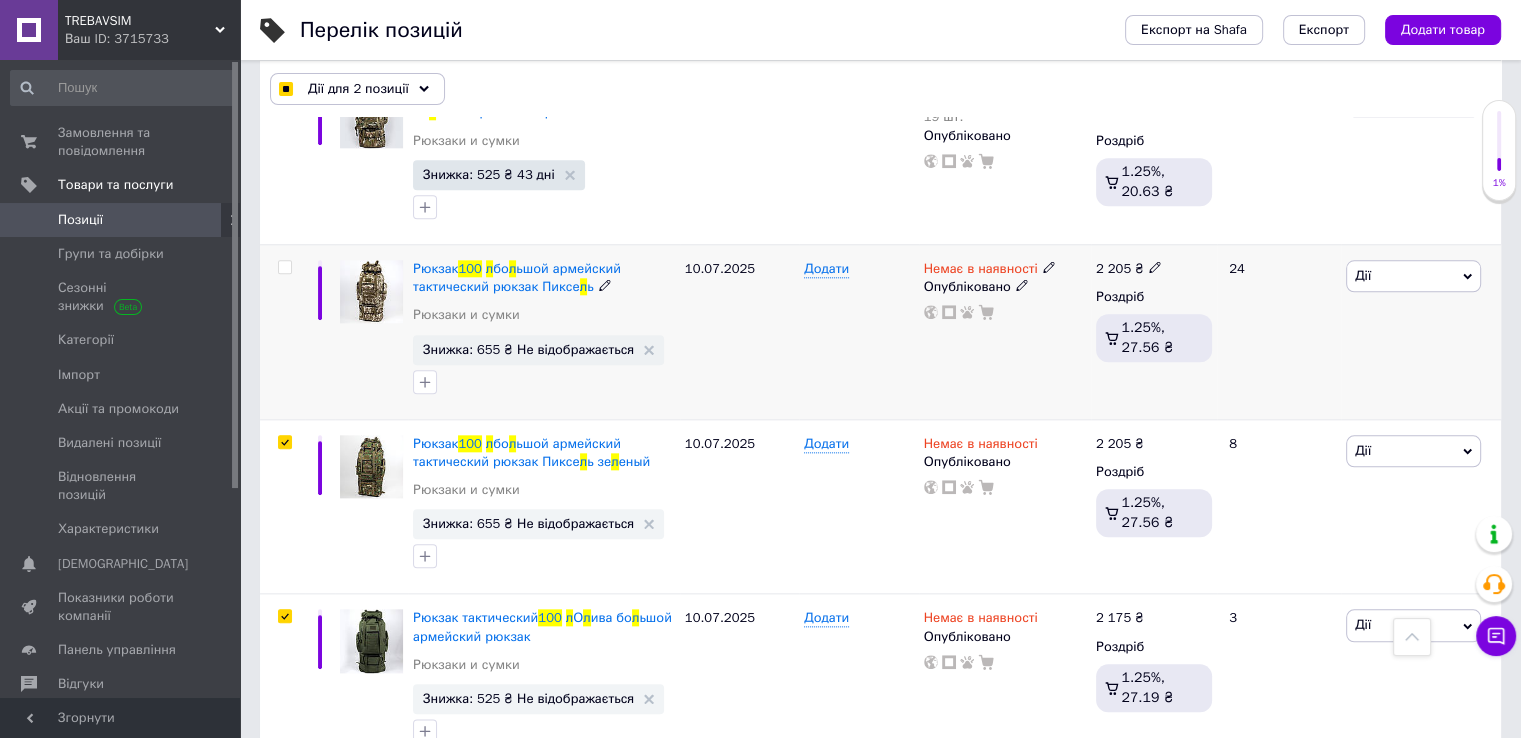 click at bounding box center (285, 267) 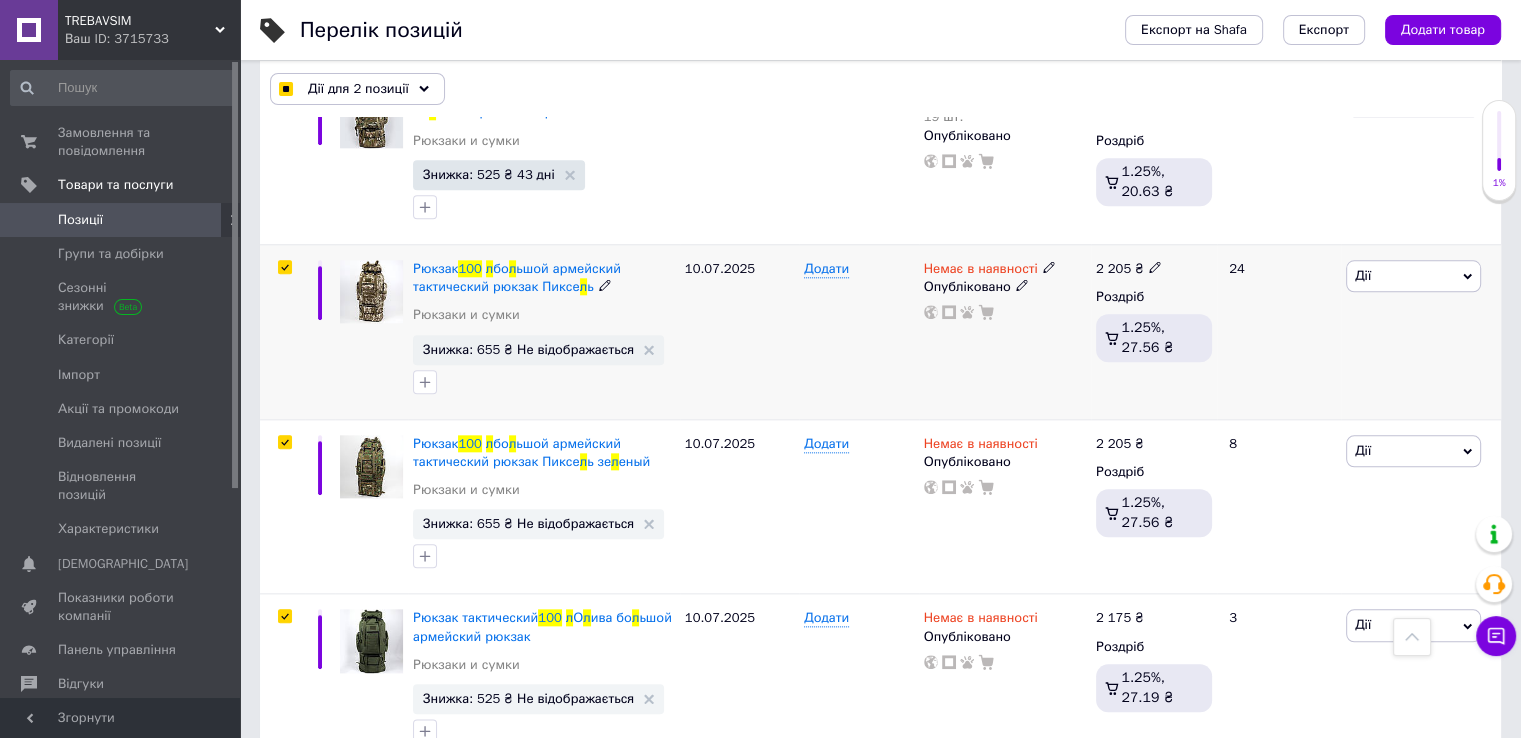 checkbox on "true" 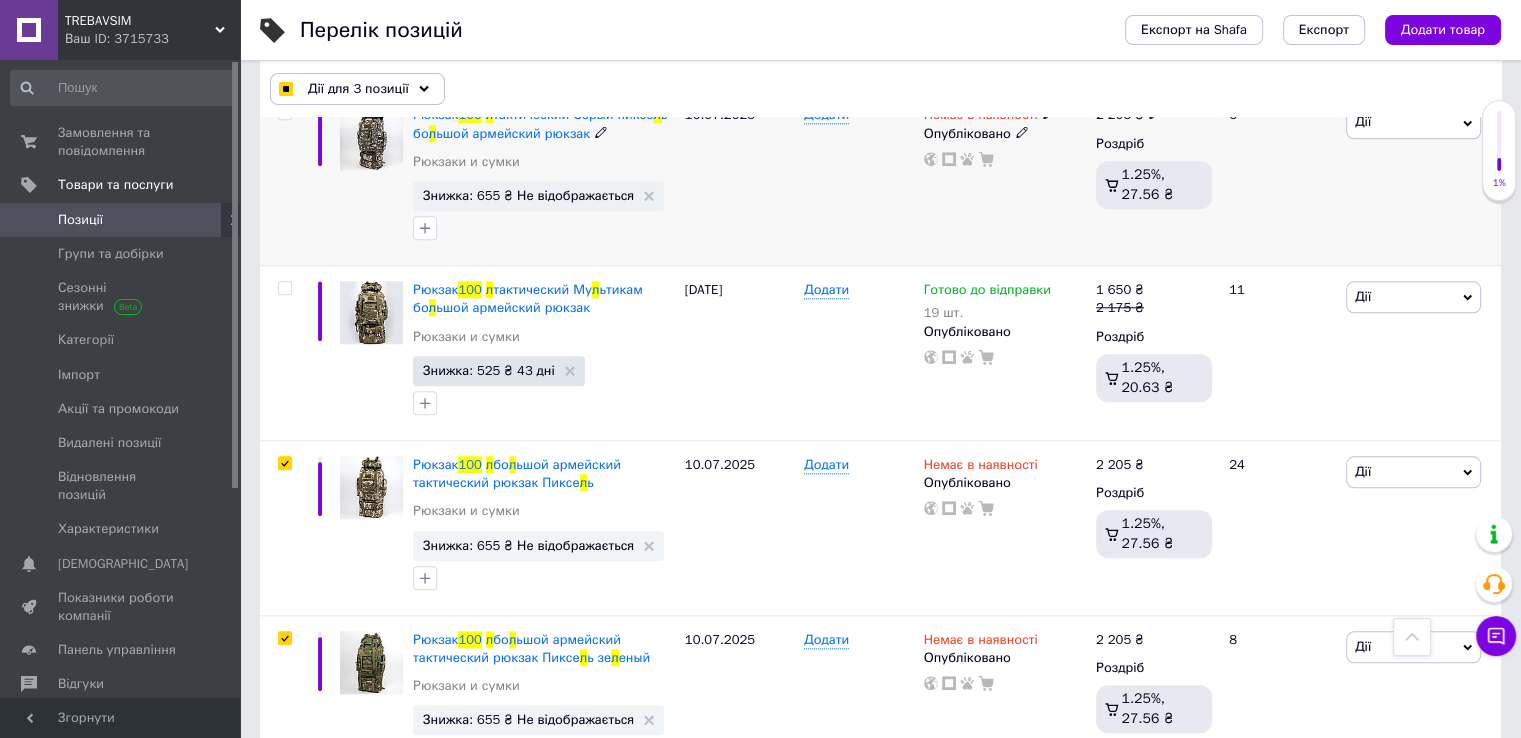 scroll, scrollTop: 1837, scrollLeft: 0, axis: vertical 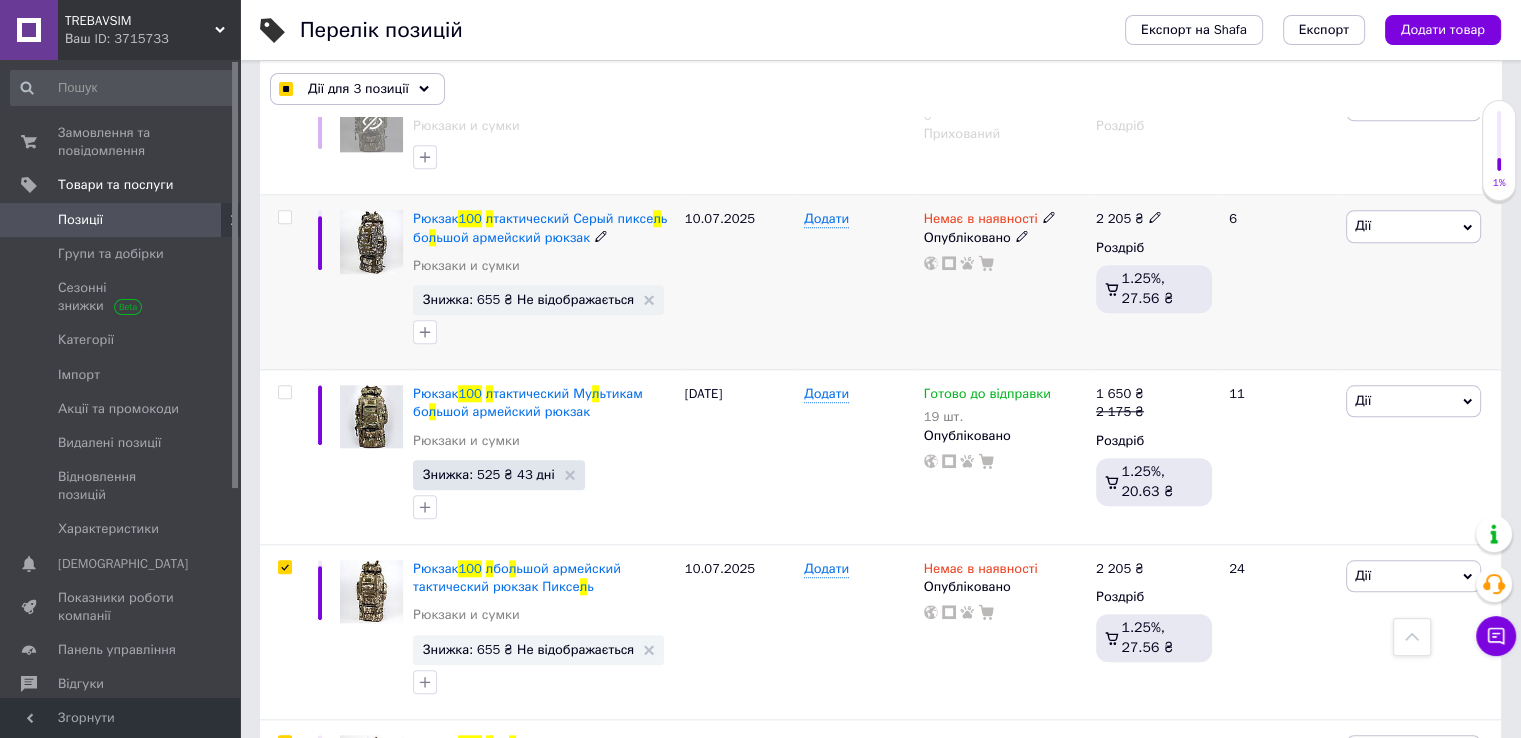 click at bounding box center (284, 217) 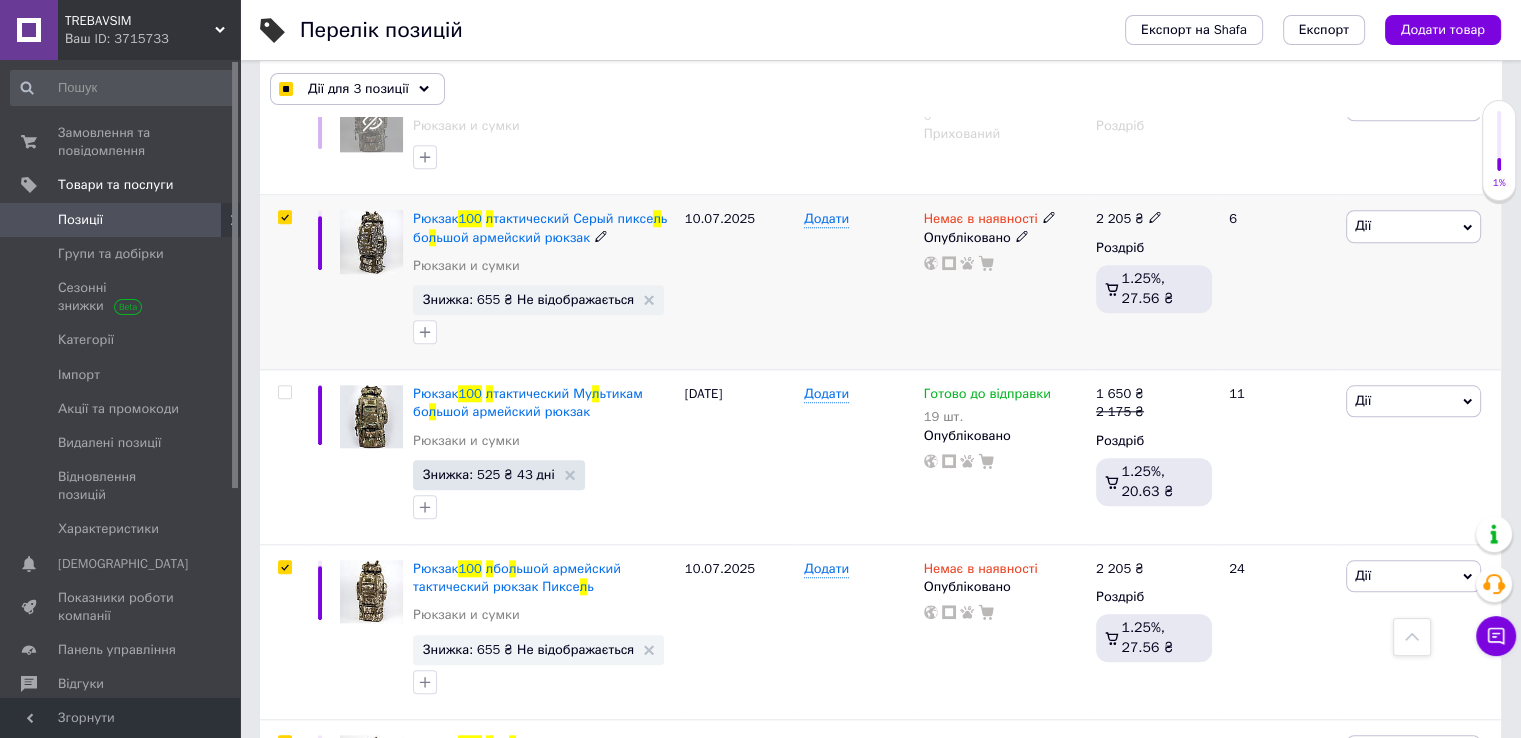 checkbox on "true" 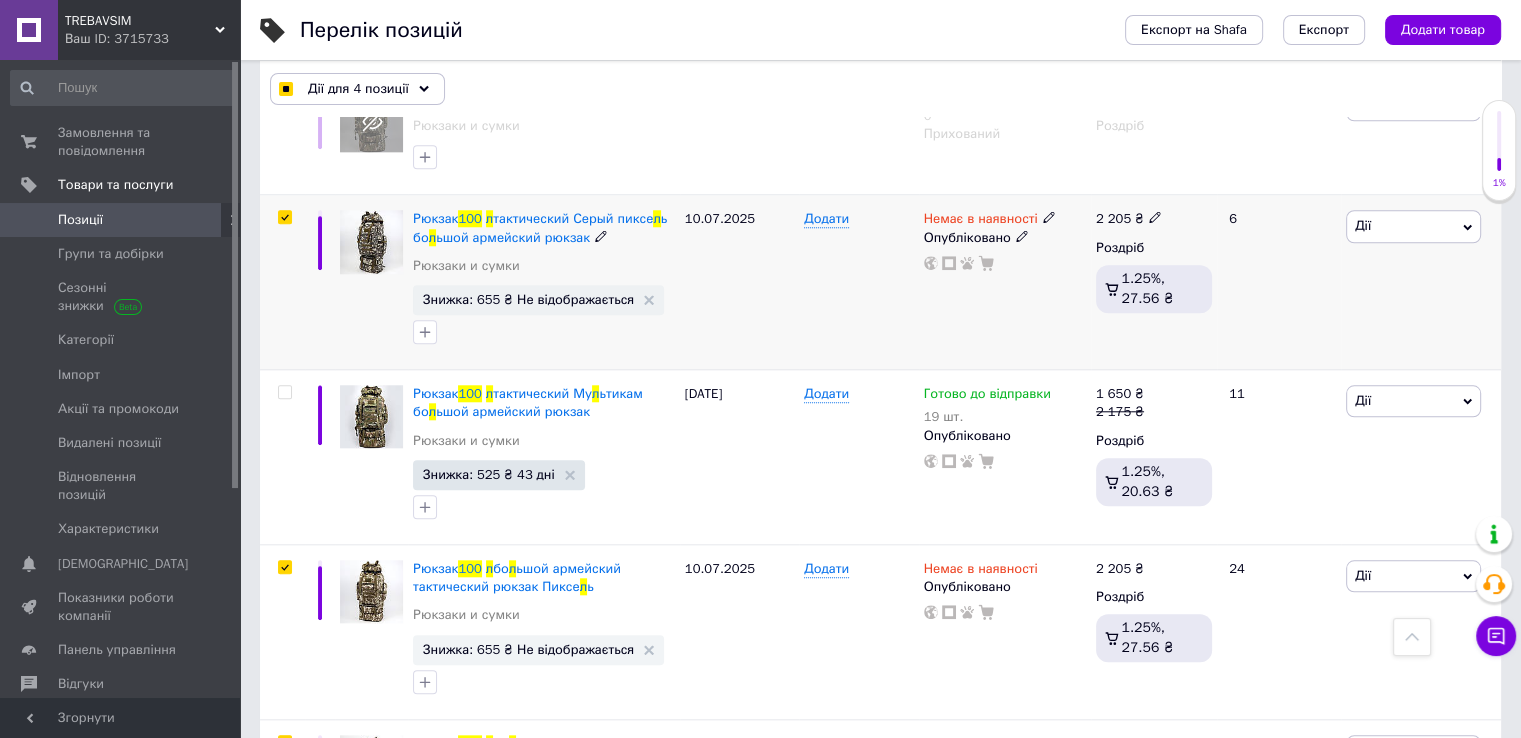 checkbox on "true" 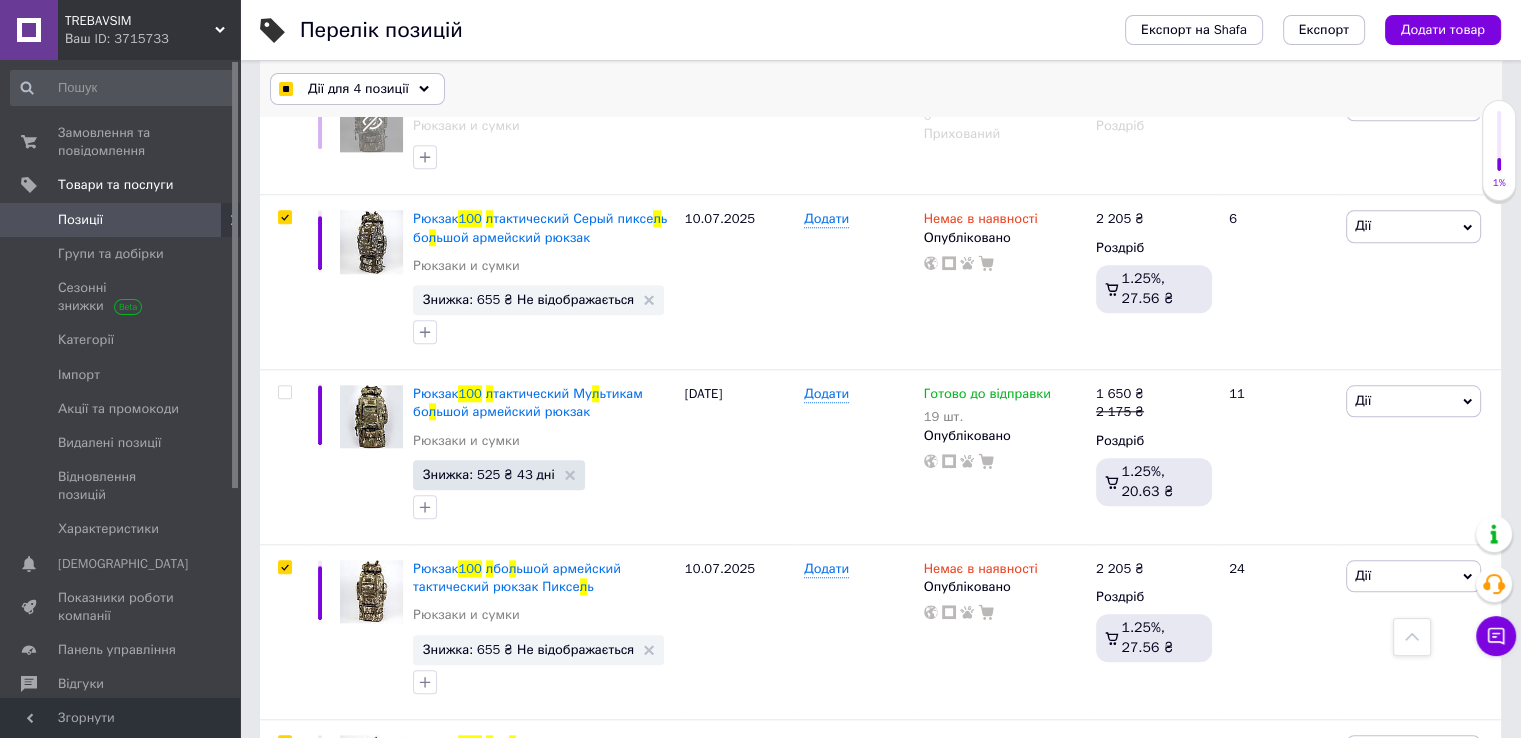 click on "Дії для 4 позиції" at bounding box center [358, 89] 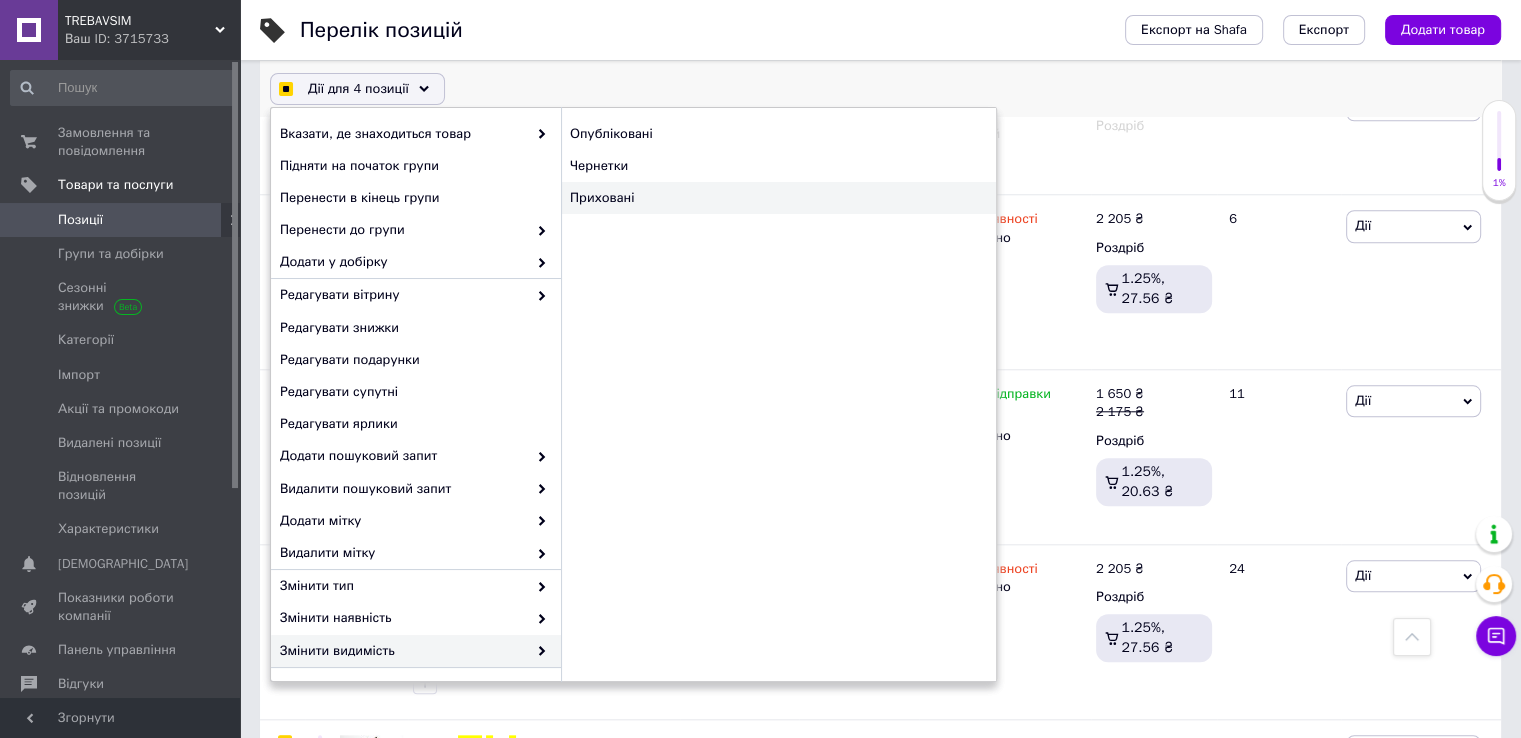 checkbox on "true" 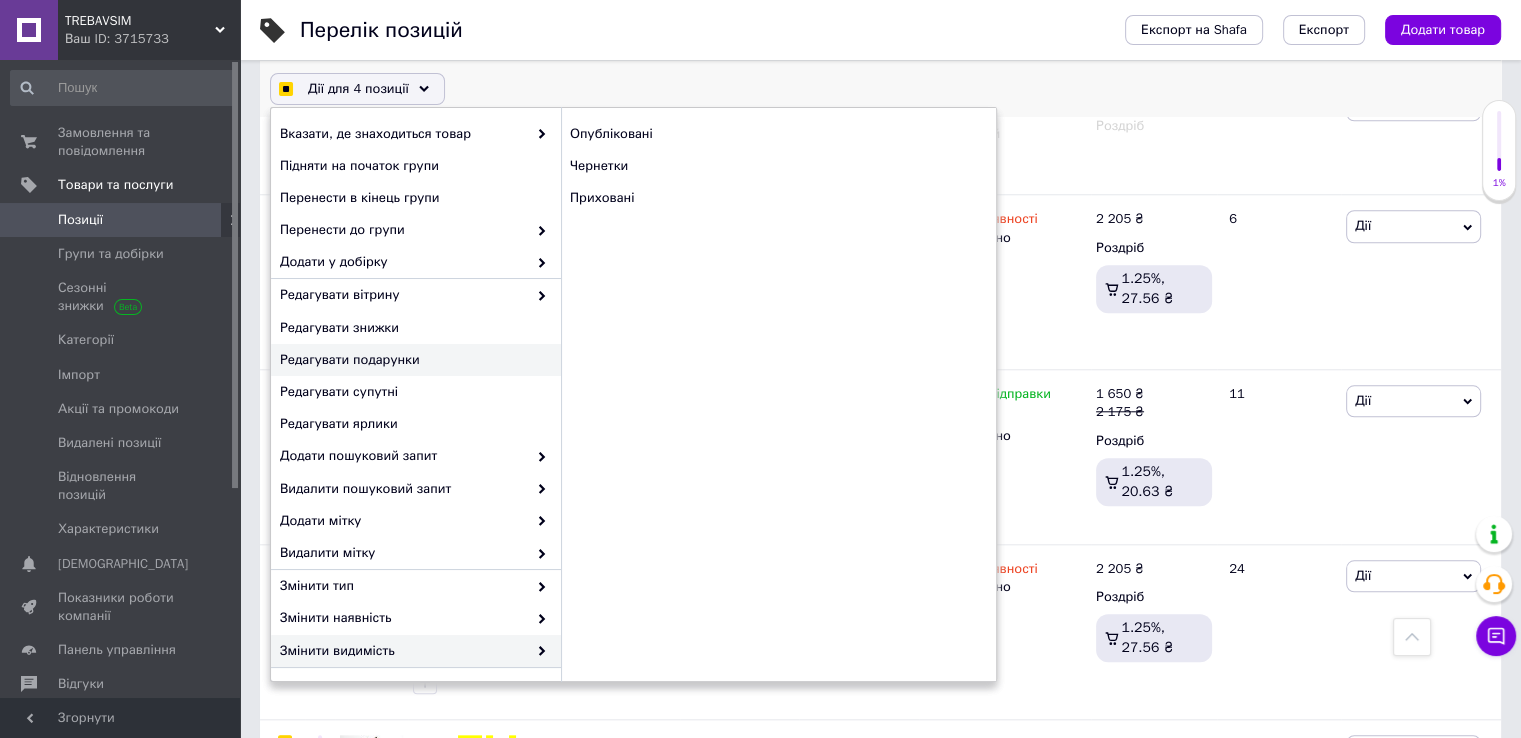 checkbox on "true" 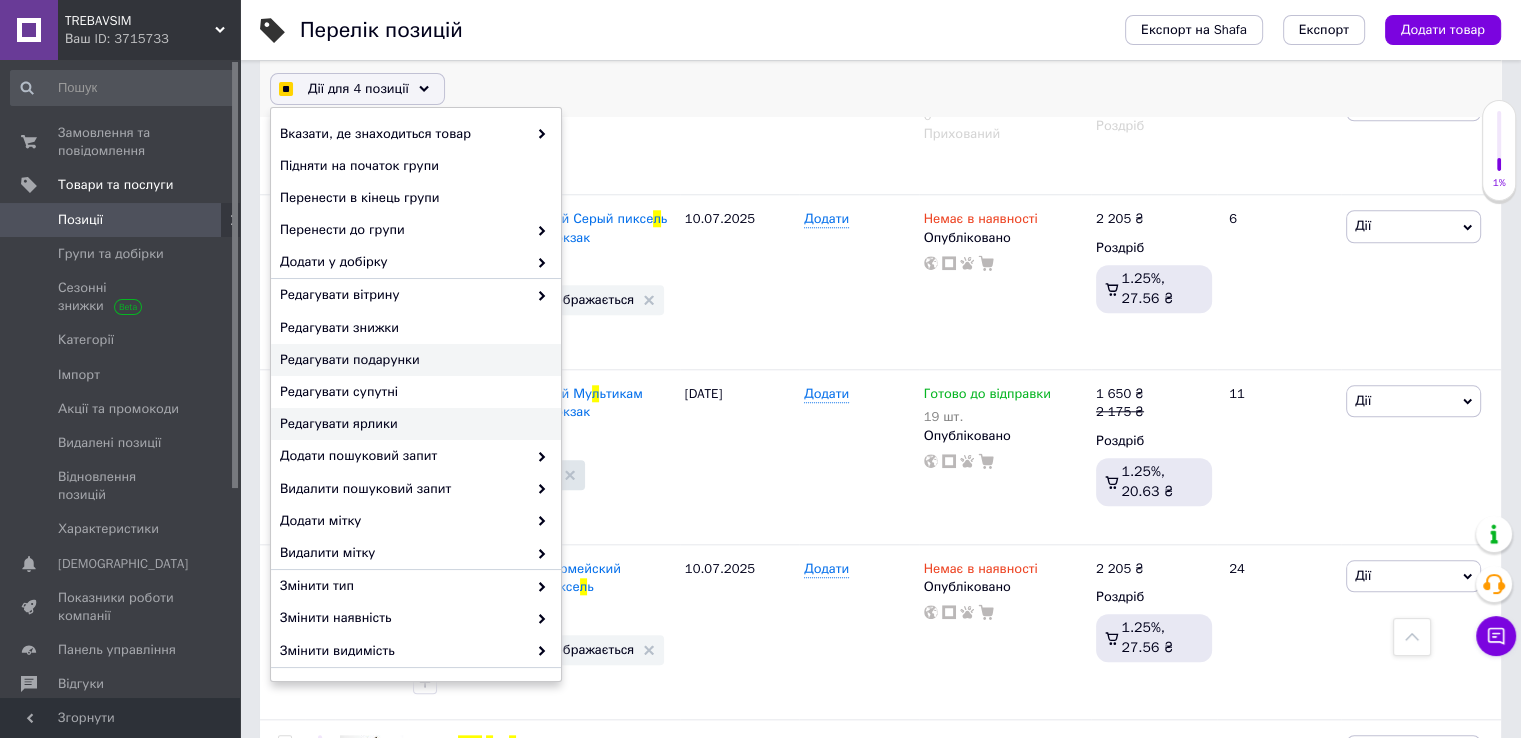 checkbox on "false" 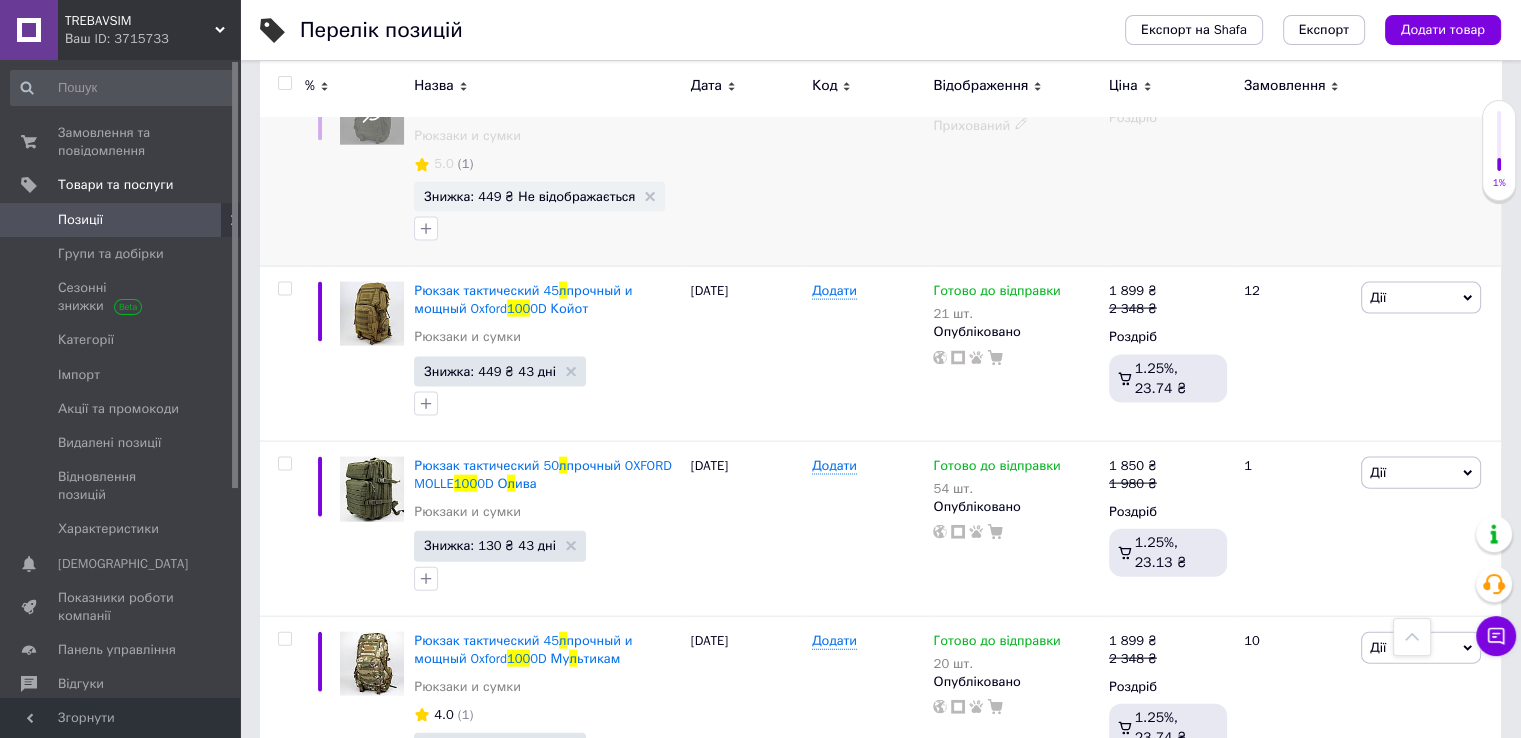 scroll, scrollTop: 4437, scrollLeft: 0, axis: vertical 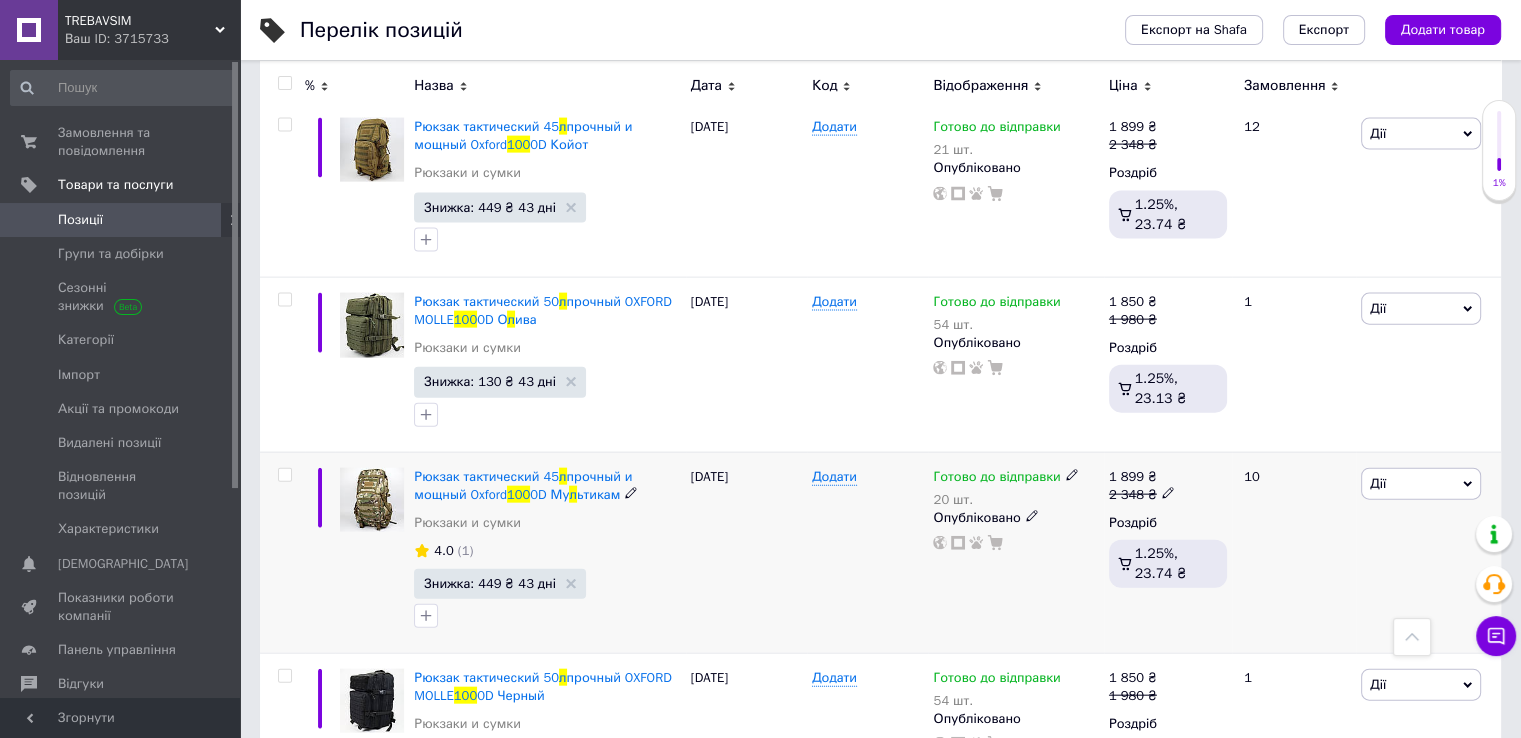 click at bounding box center (284, 475) 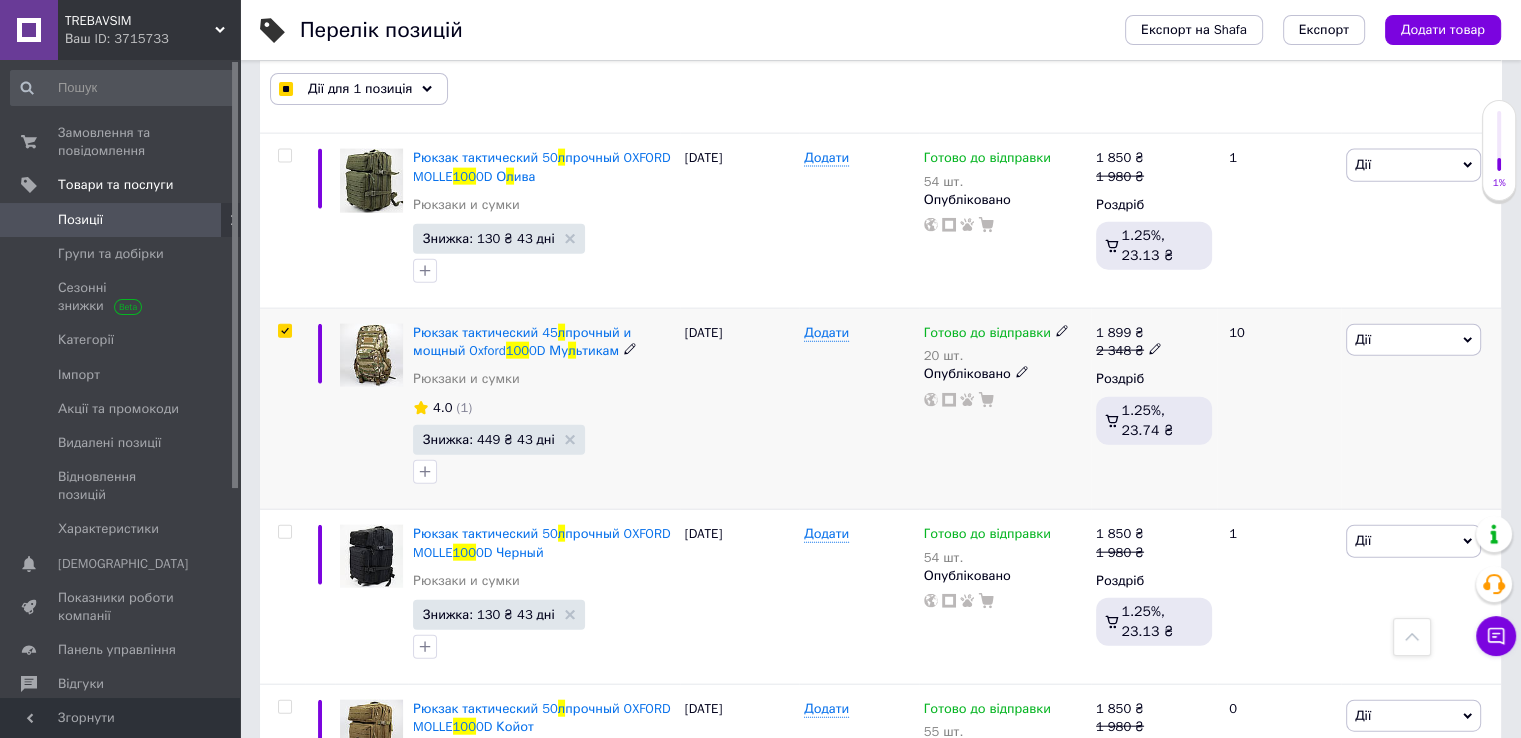 scroll, scrollTop: 4776, scrollLeft: 0, axis: vertical 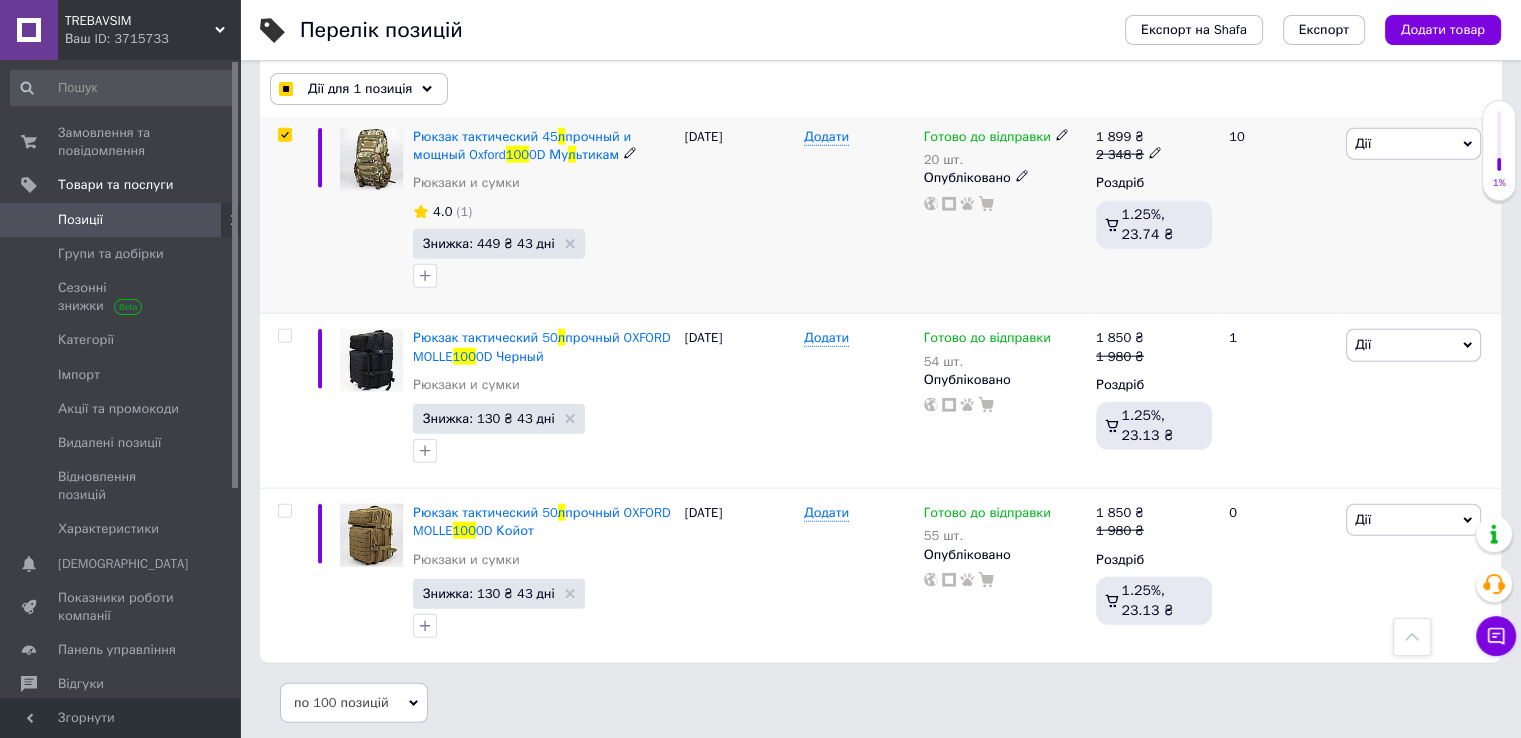 click at bounding box center [284, 135] 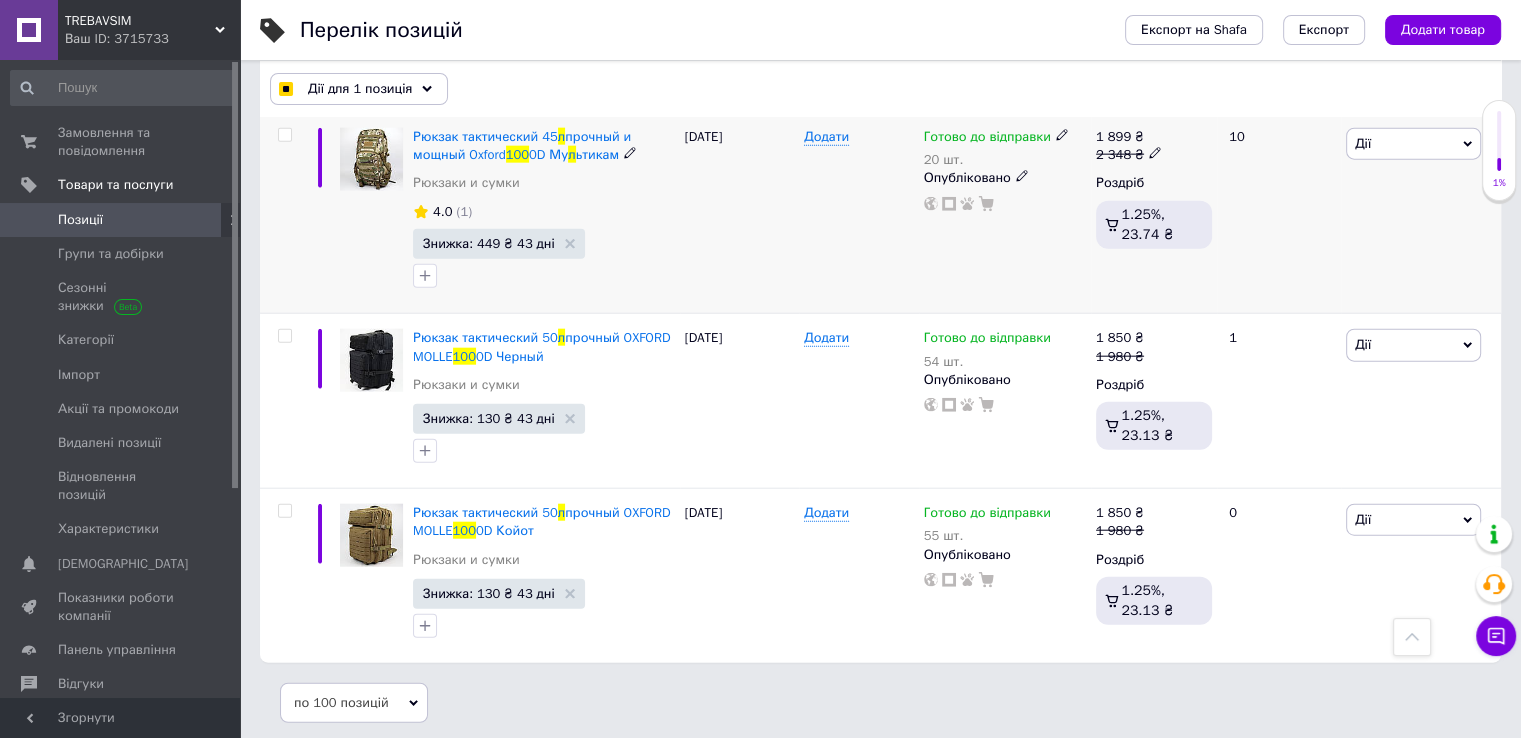 checkbox on "false" 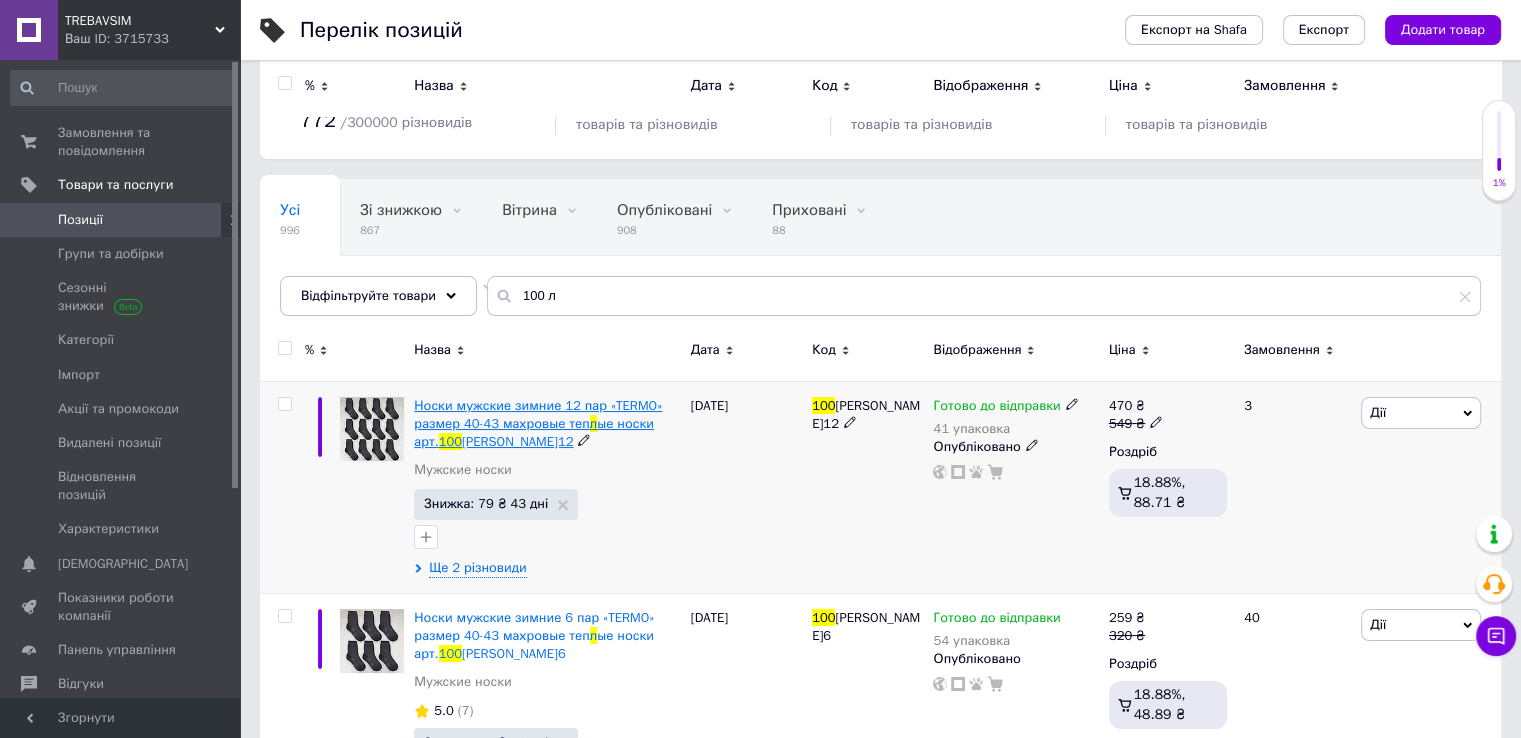 scroll, scrollTop: 0, scrollLeft: 0, axis: both 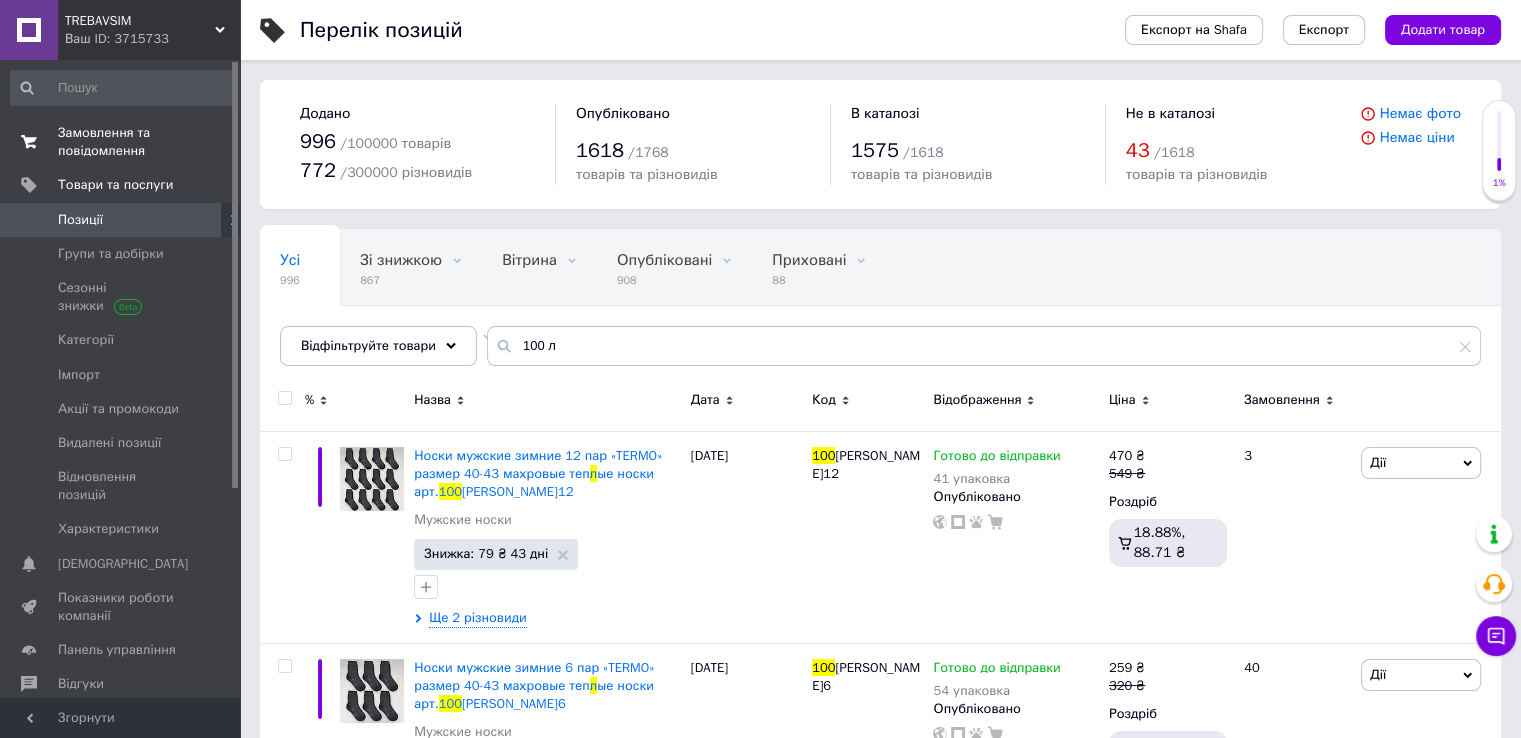 click on "Замовлення та повідомлення" at bounding box center [121, 142] 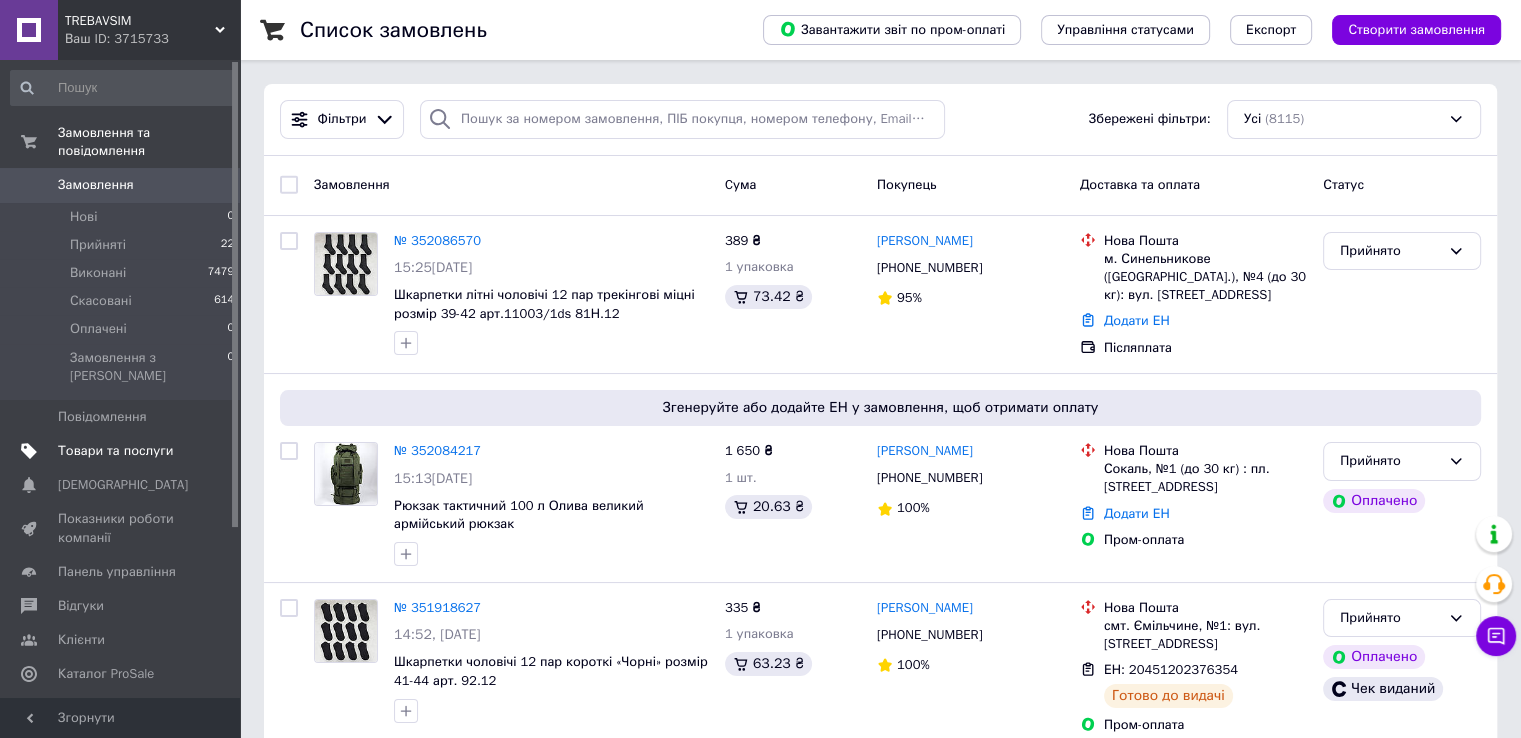 click on "Товари та послуги" at bounding box center (115, 451) 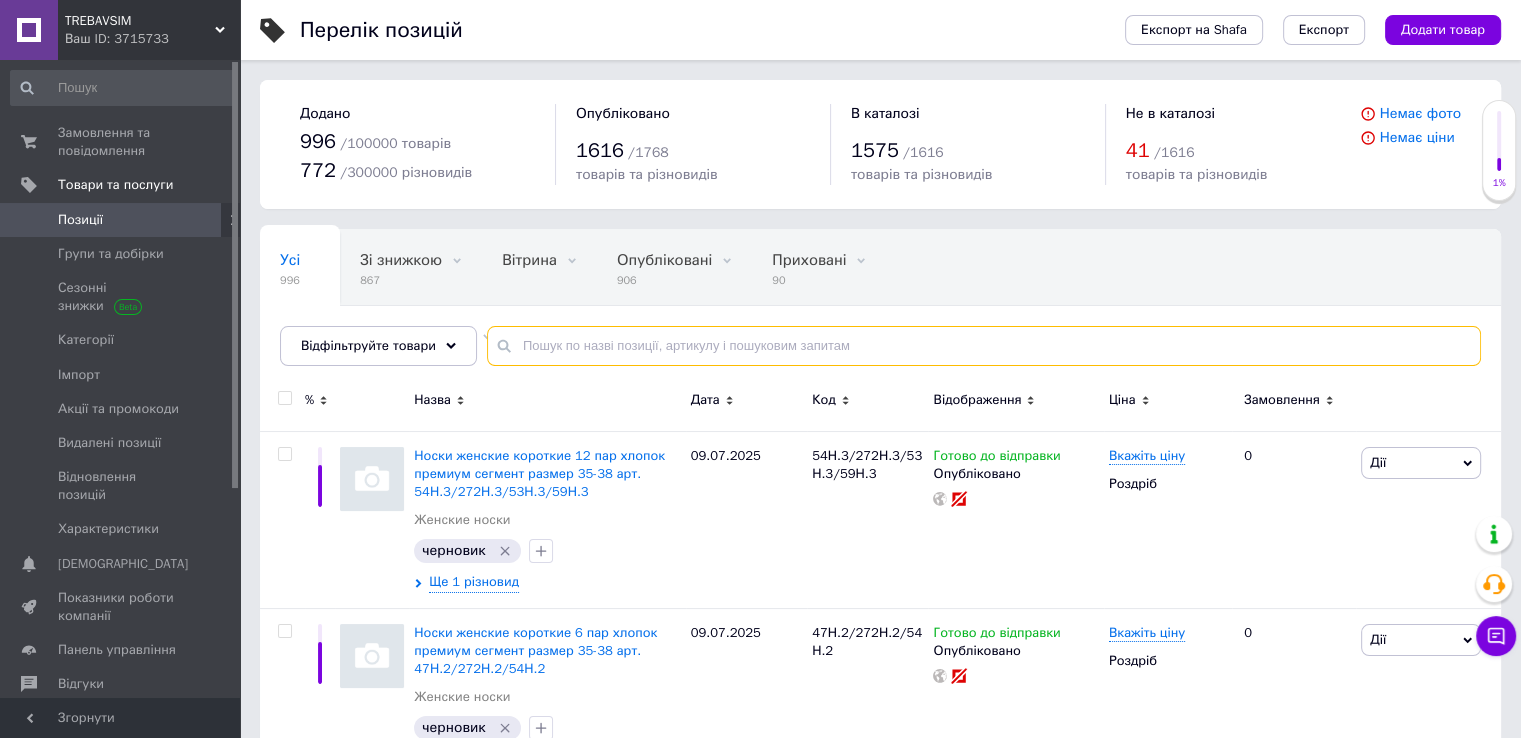 click at bounding box center (984, 346) 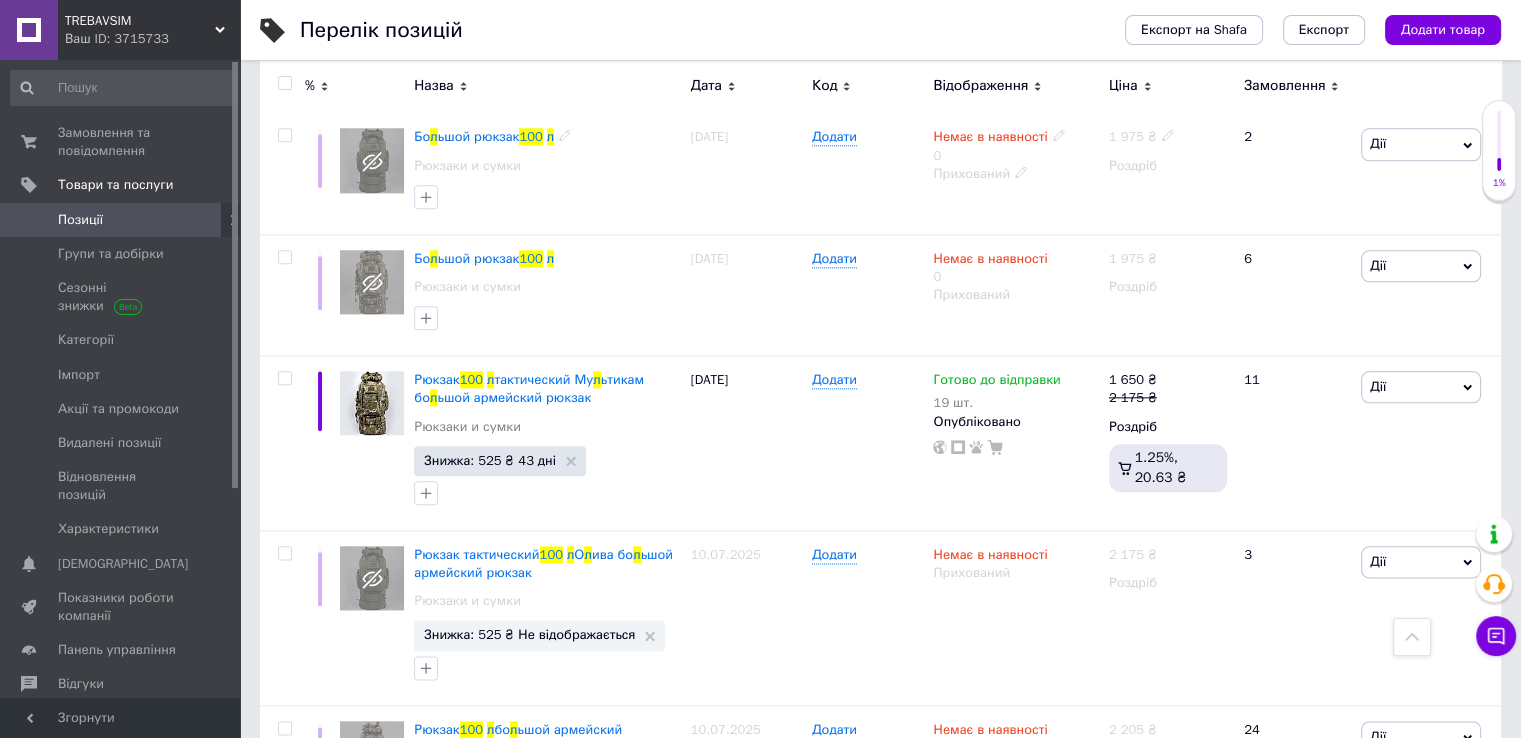 scroll, scrollTop: 2300, scrollLeft: 0, axis: vertical 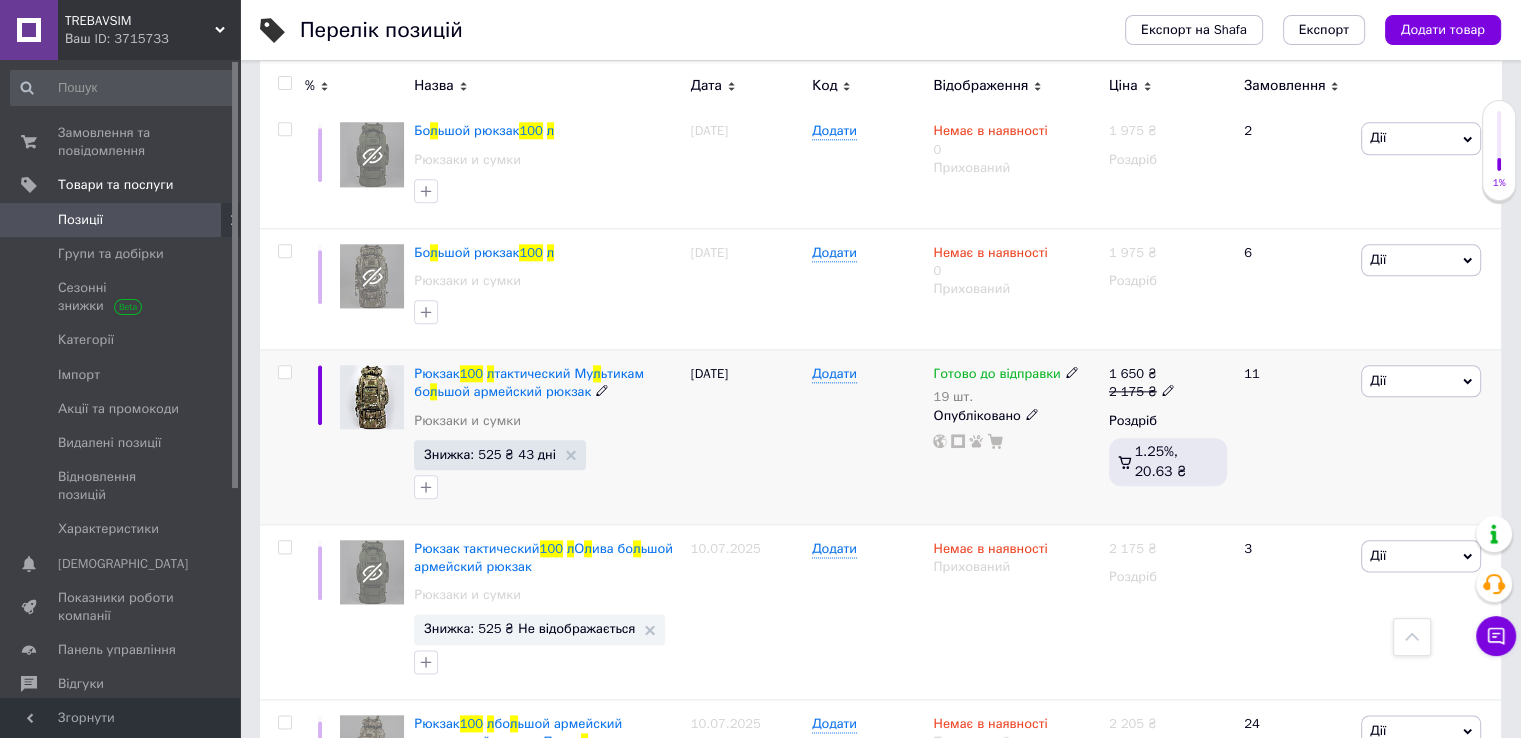type on "100 л" 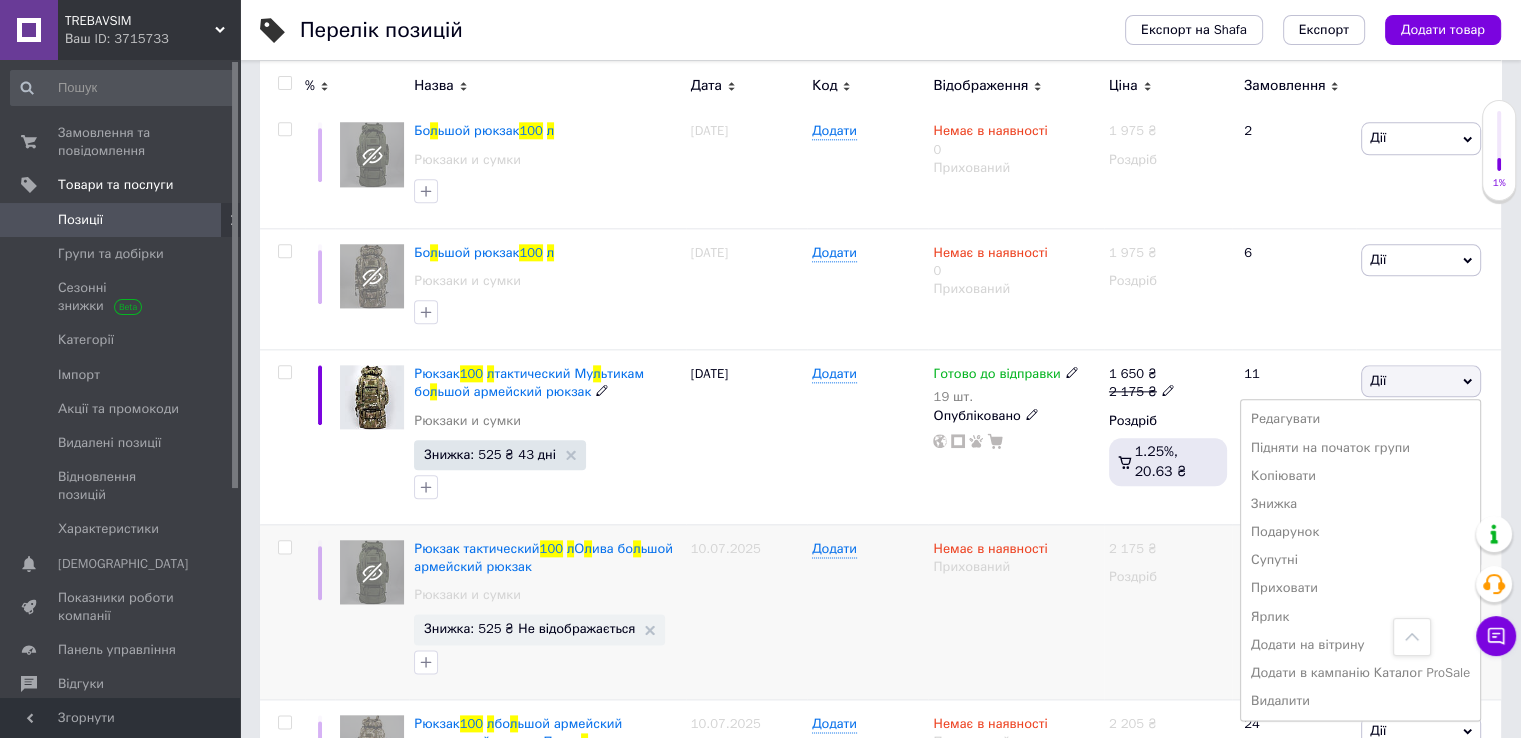 click on "Приховати" at bounding box center [1360, 588] 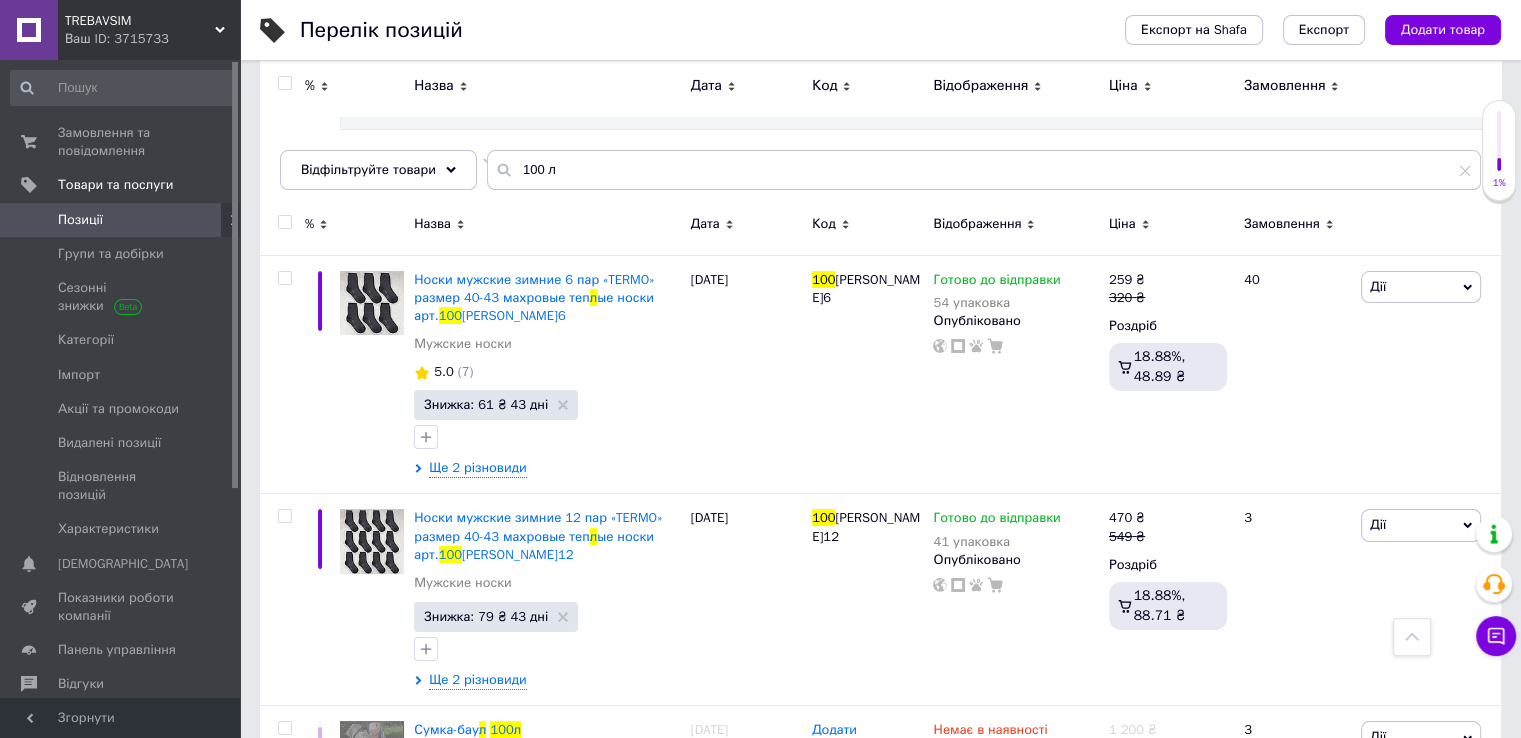 scroll, scrollTop: 0, scrollLeft: 0, axis: both 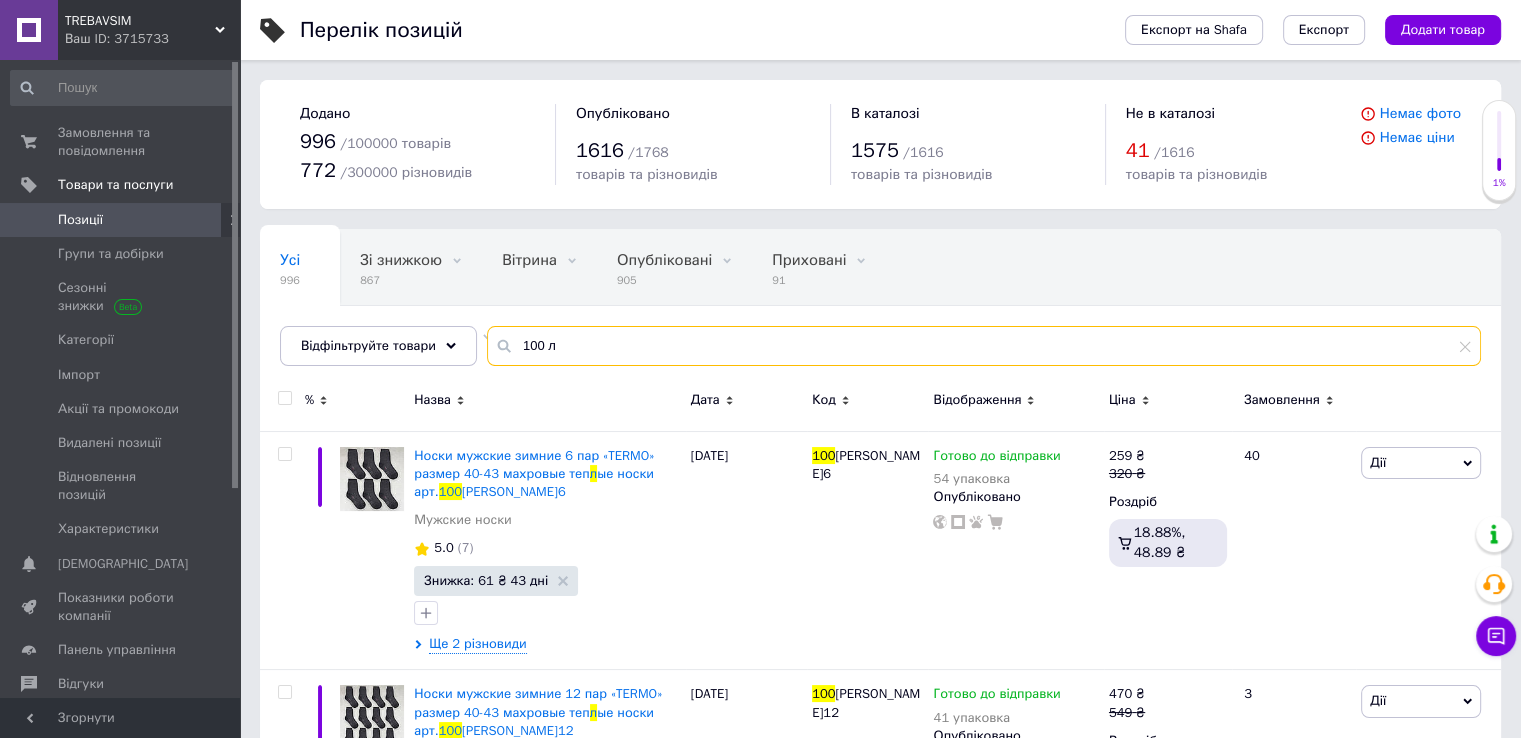 click on "100 л" at bounding box center [984, 346] 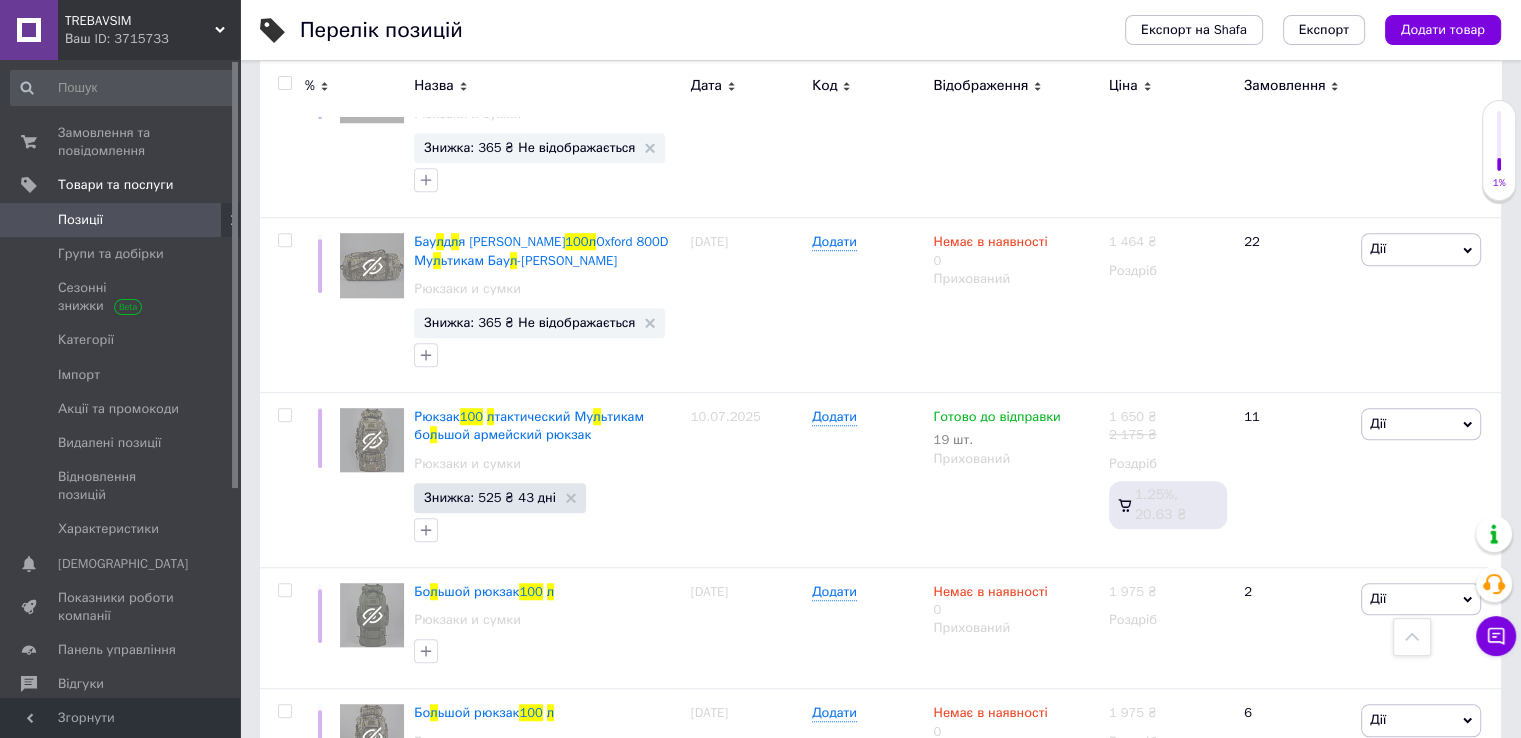 scroll, scrollTop: 1400, scrollLeft: 0, axis: vertical 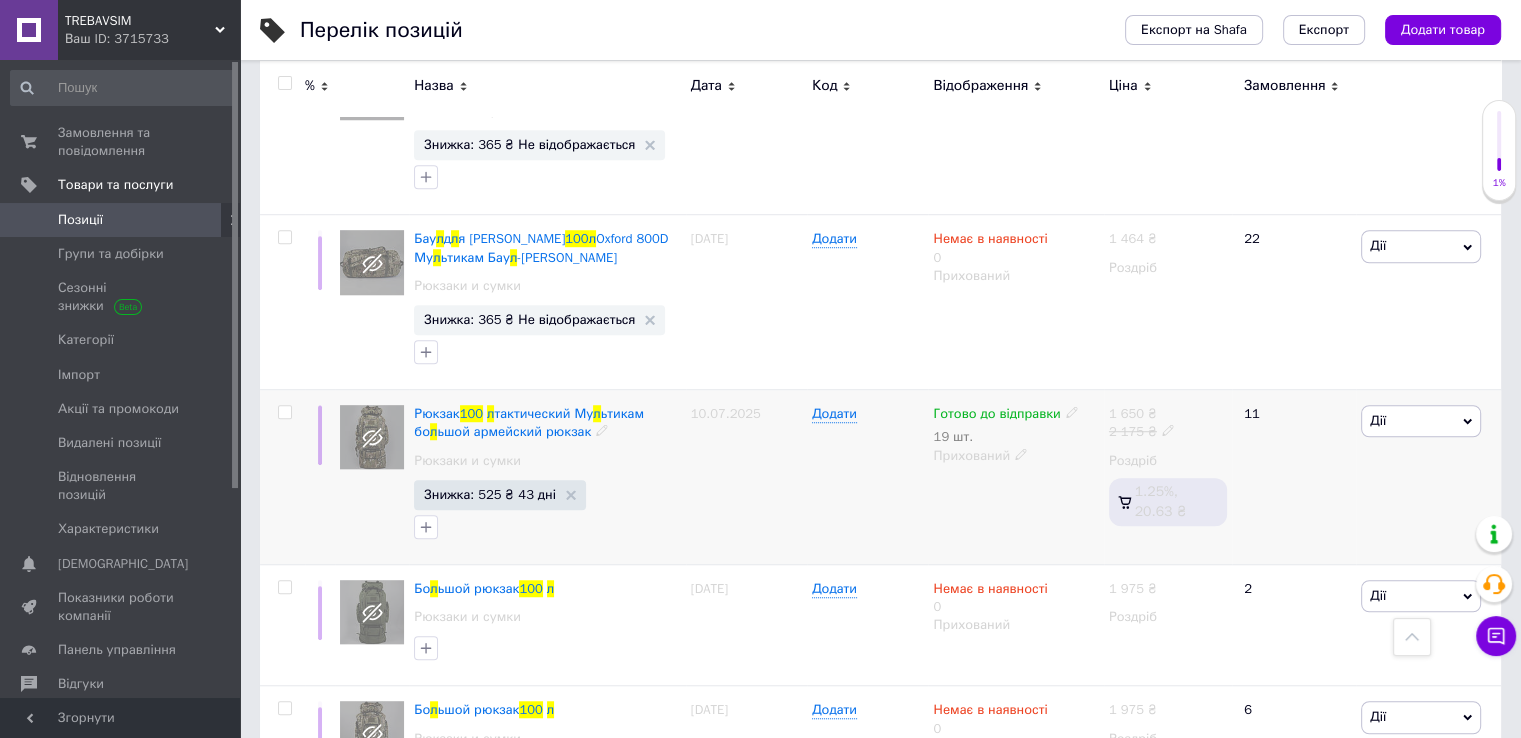 click 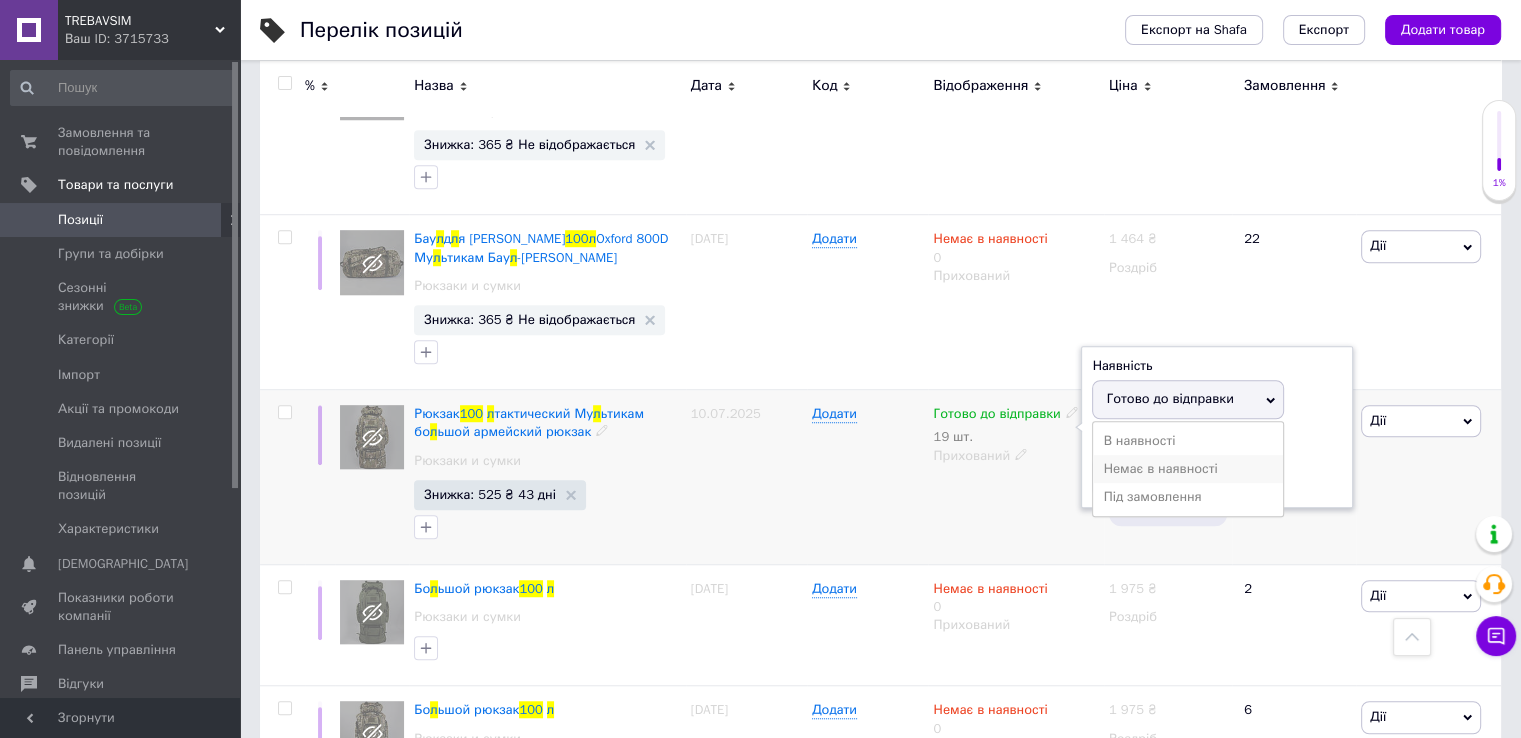 click on "Немає в наявності" at bounding box center [1188, 469] 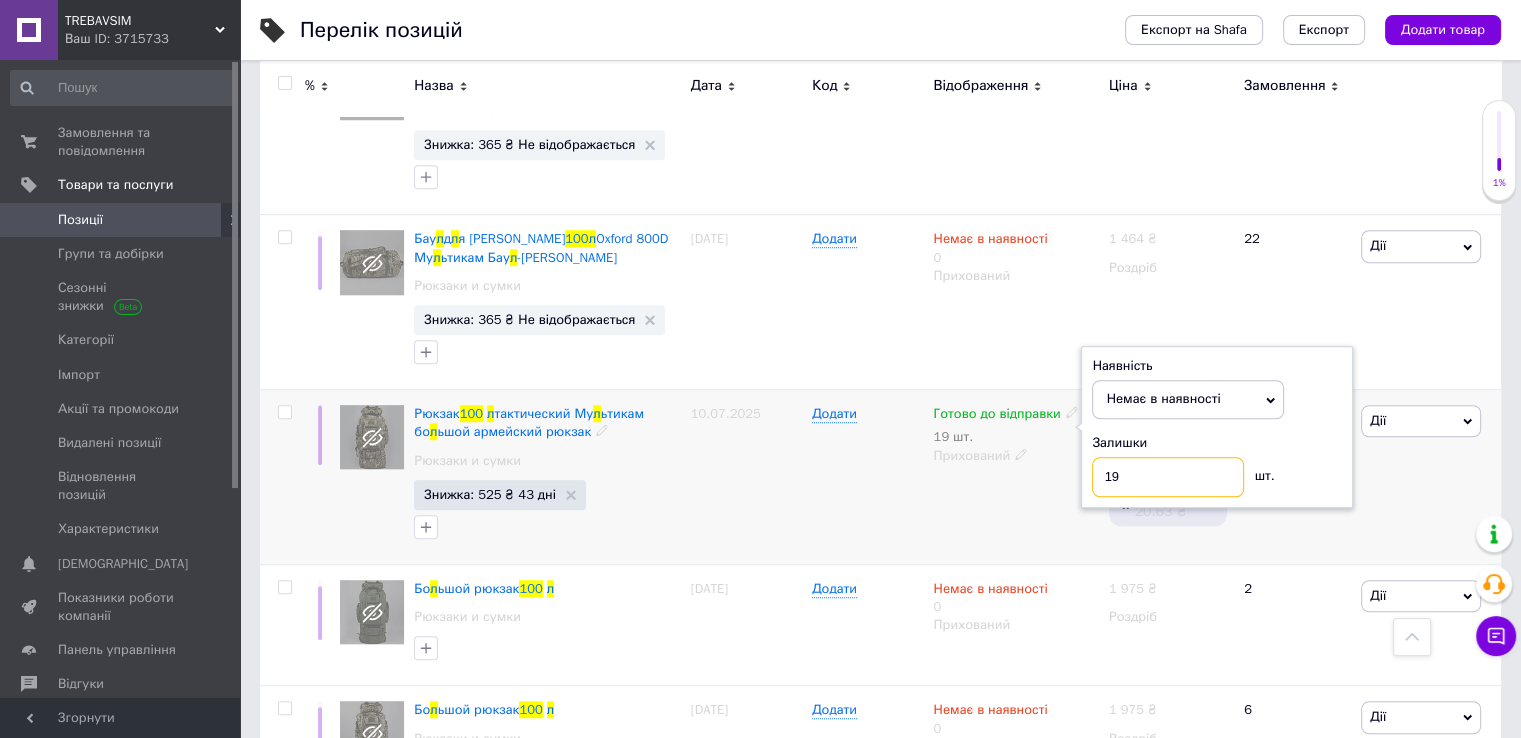 drag, startPoint x: 1143, startPoint y: 473, endPoint x: 1016, endPoint y: 472, distance: 127.00394 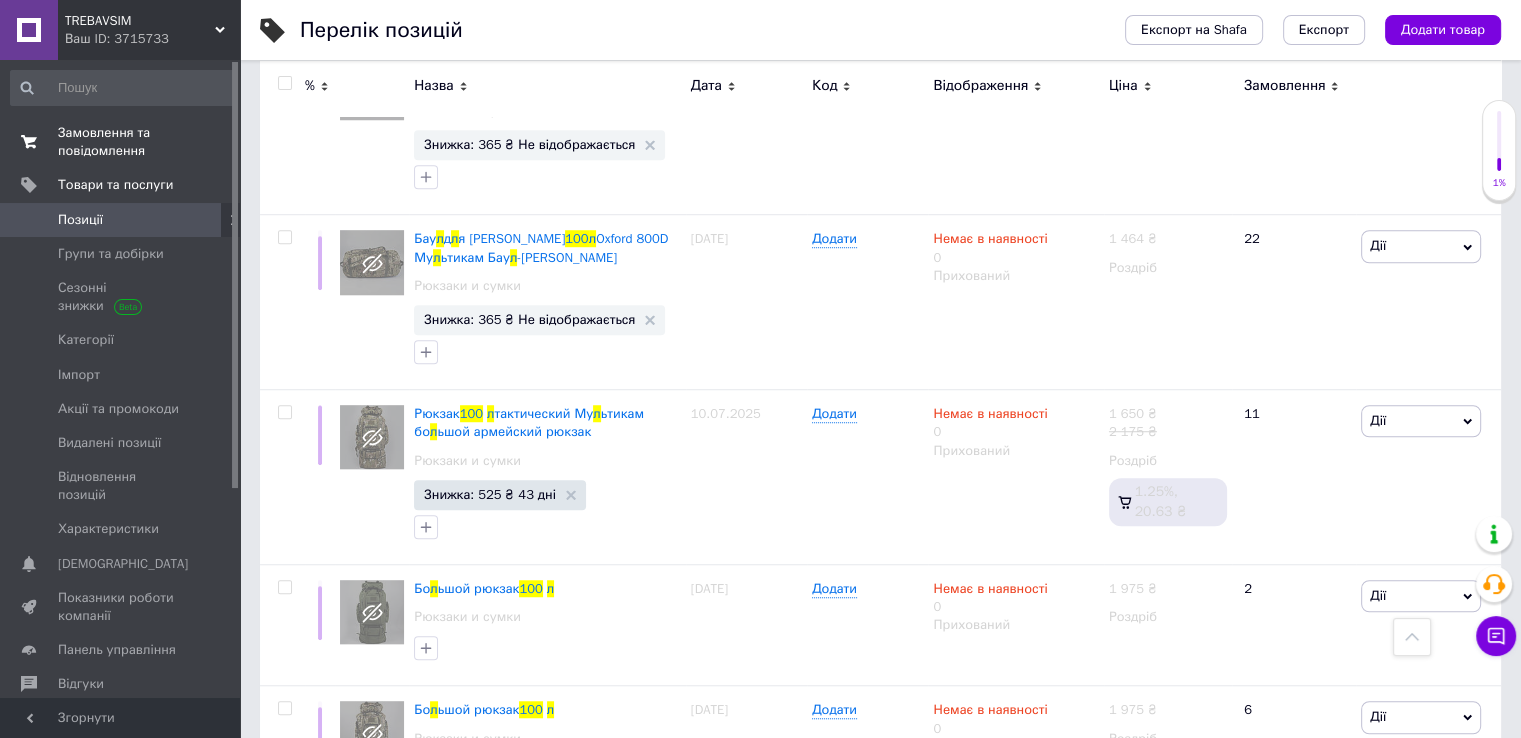 click on "Замовлення та повідомлення" at bounding box center [121, 142] 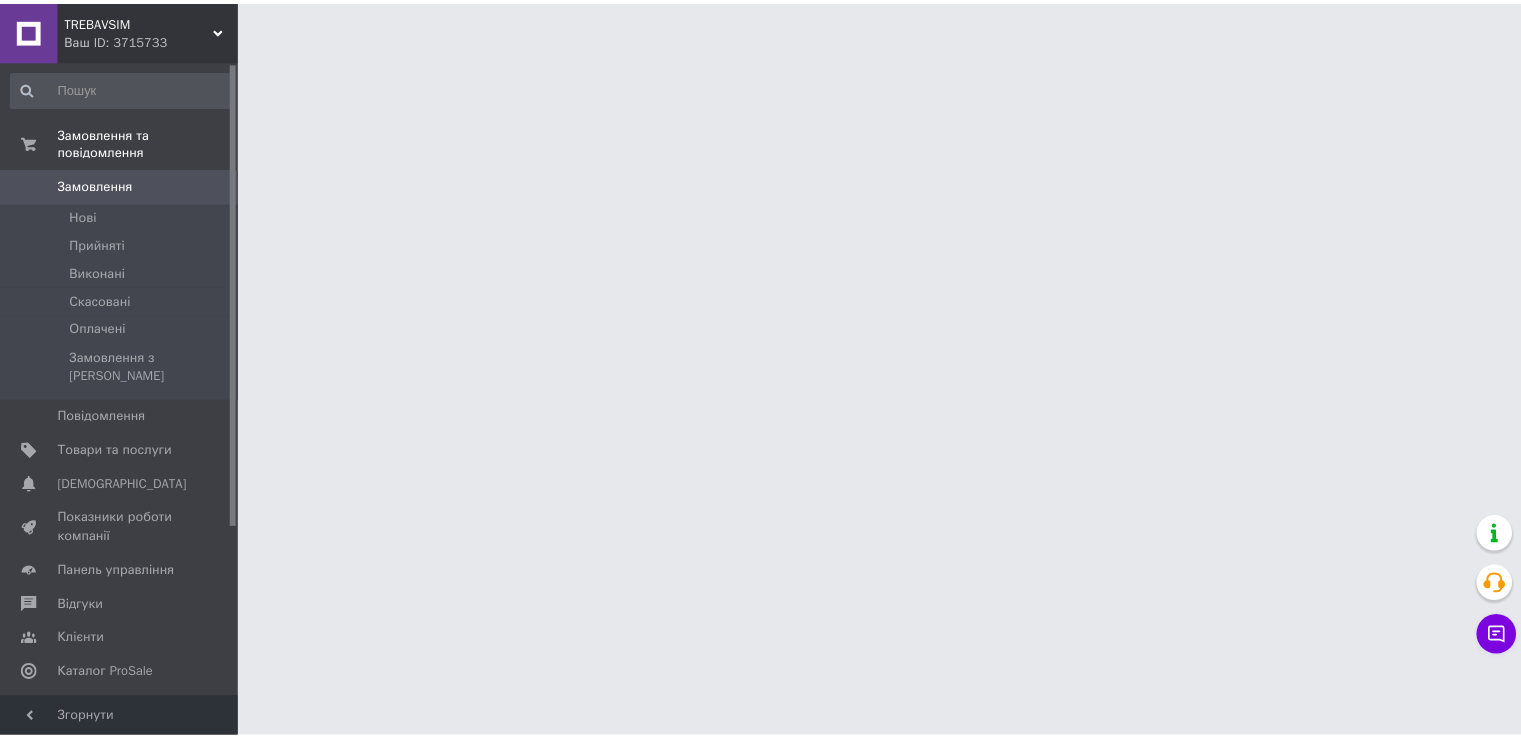 scroll, scrollTop: 0, scrollLeft: 0, axis: both 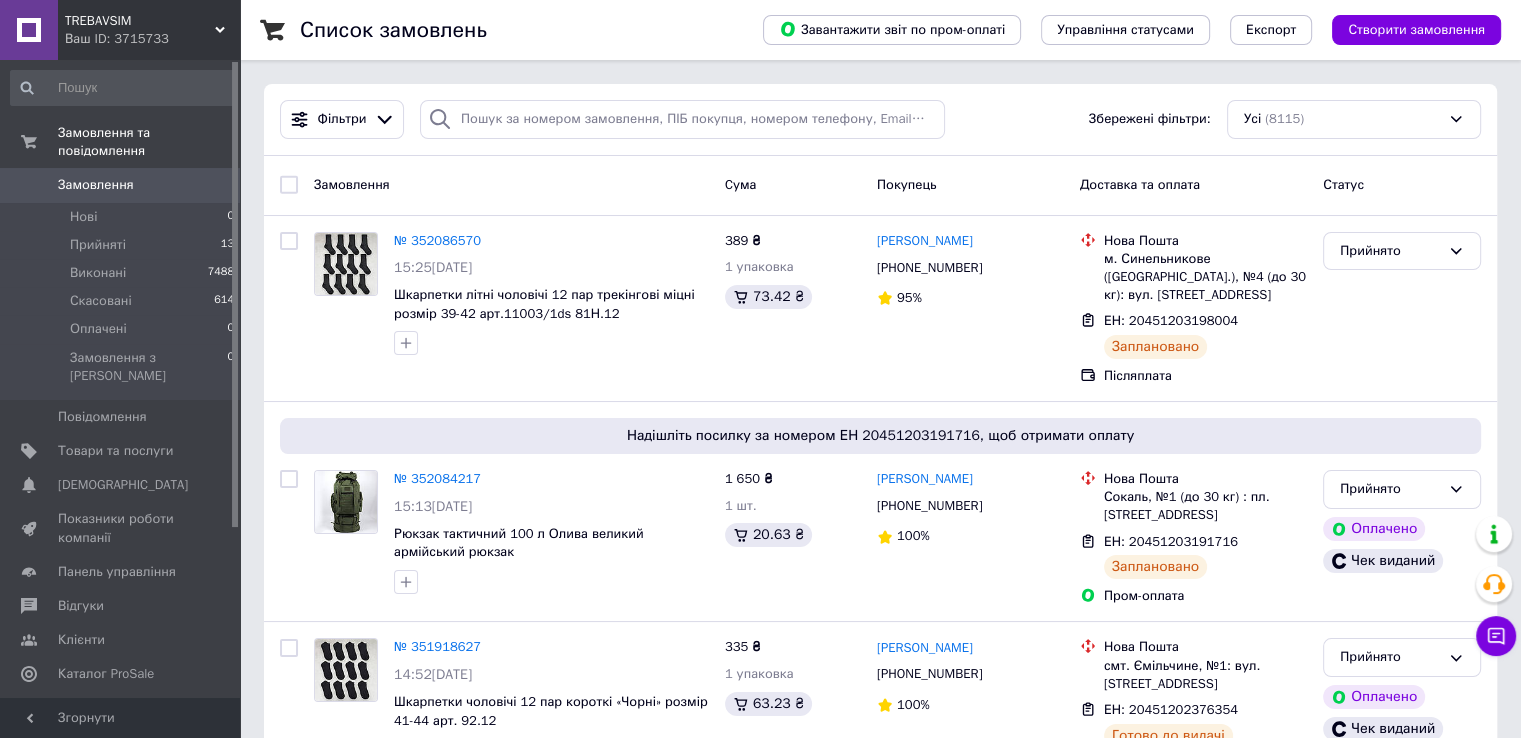 click on "Замовлення" at bounding box center [96, 185] 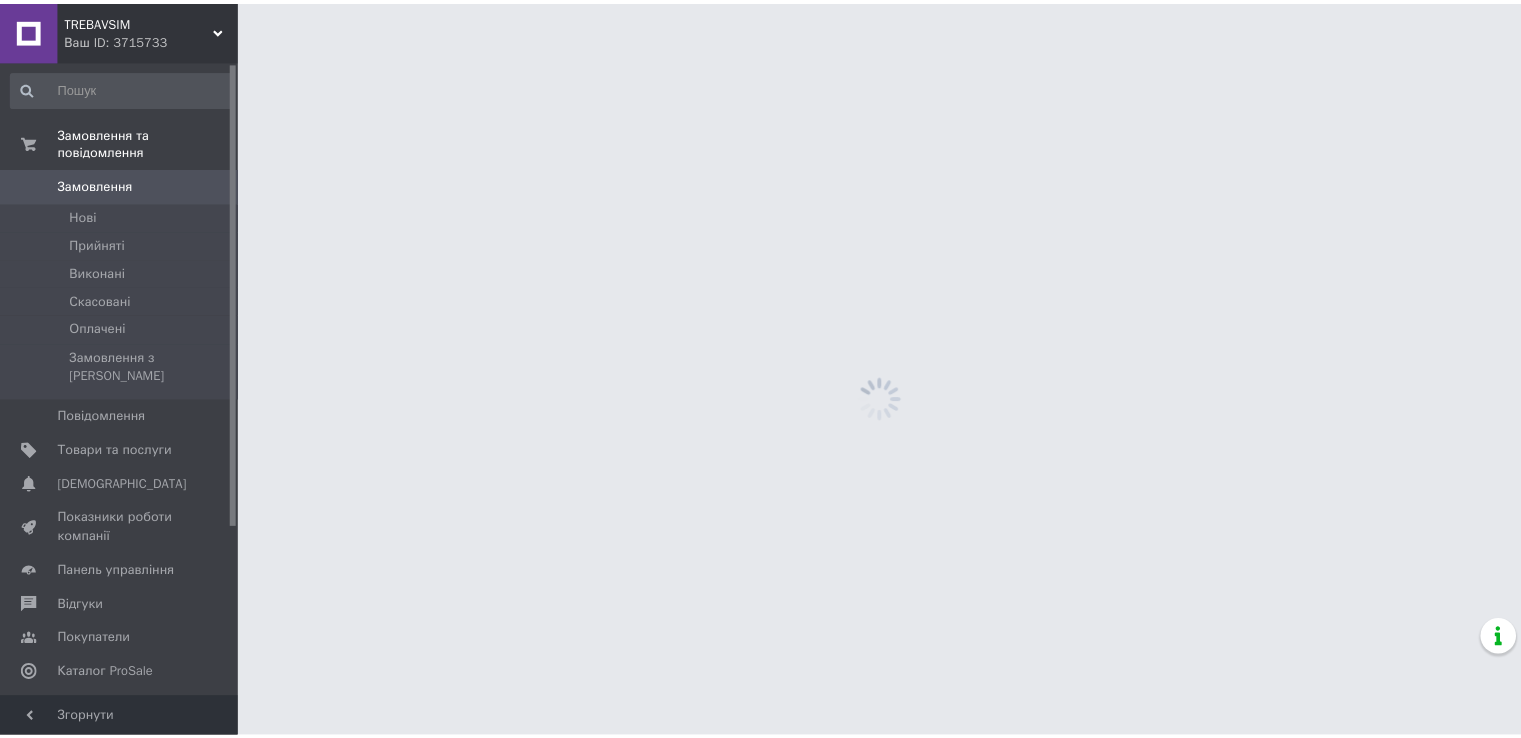 scroll, scrollTop: 0, scrollLeft: 0, axis: both 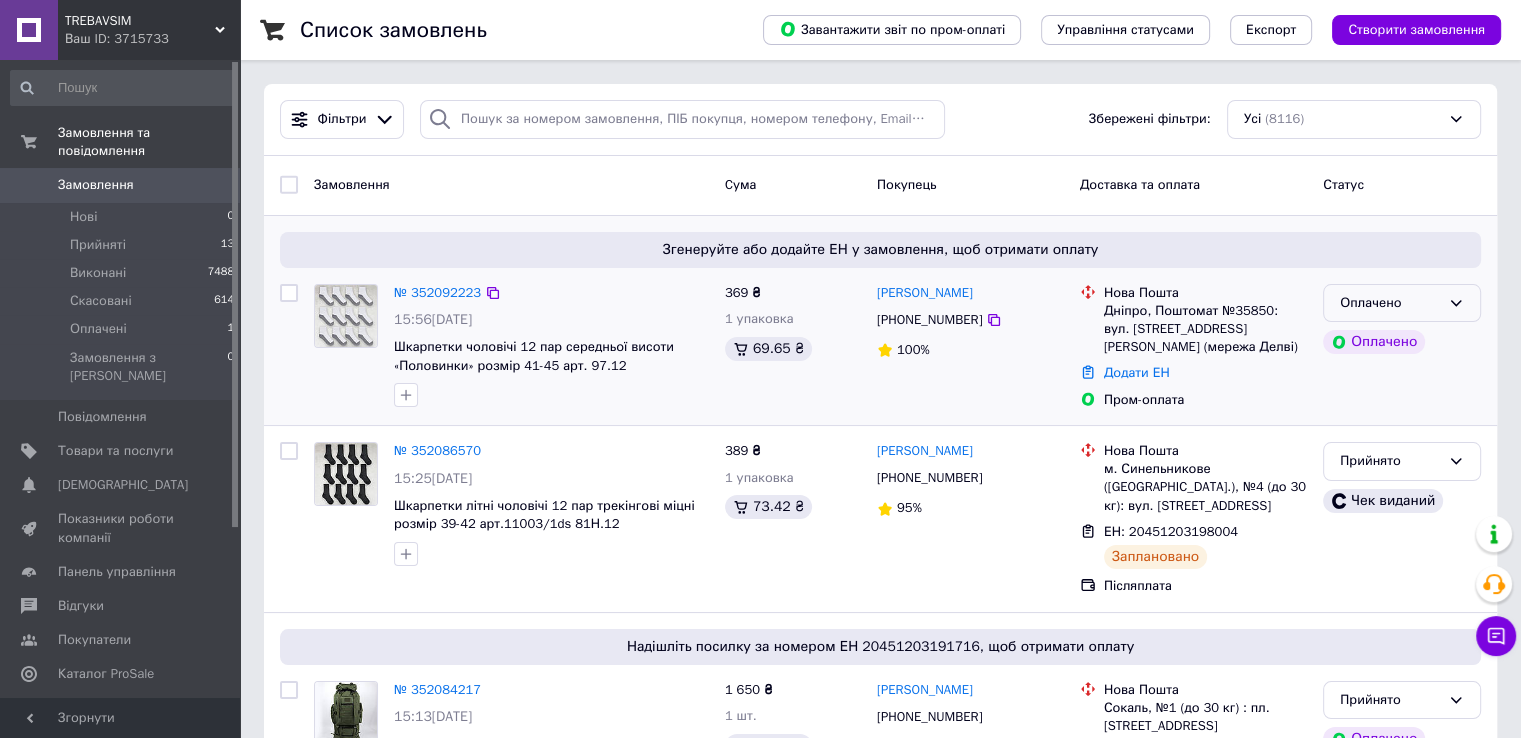 click on "Оплачено" at bounding box center [1390, 303] 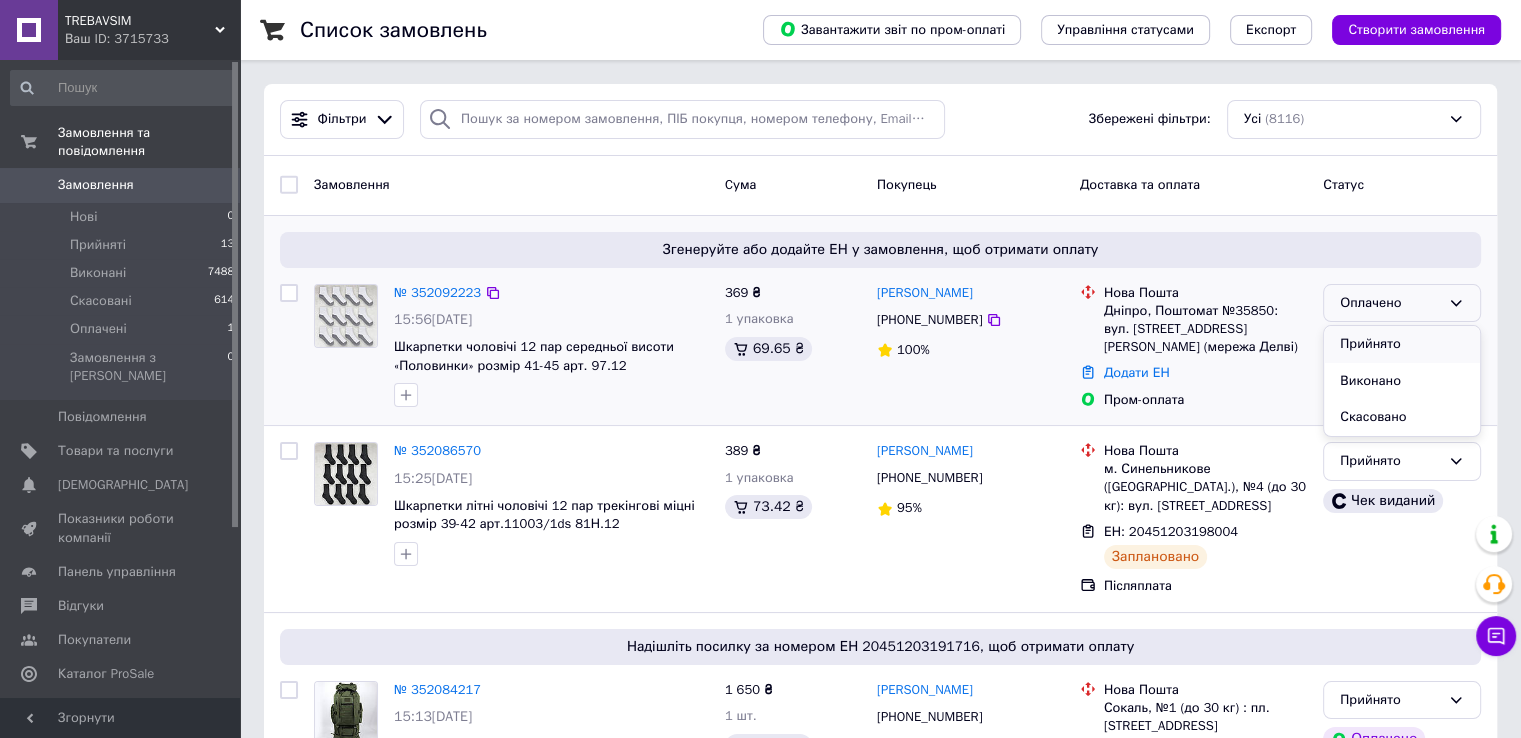 click on "Прийнято" at bounding box center [1402, 344] 